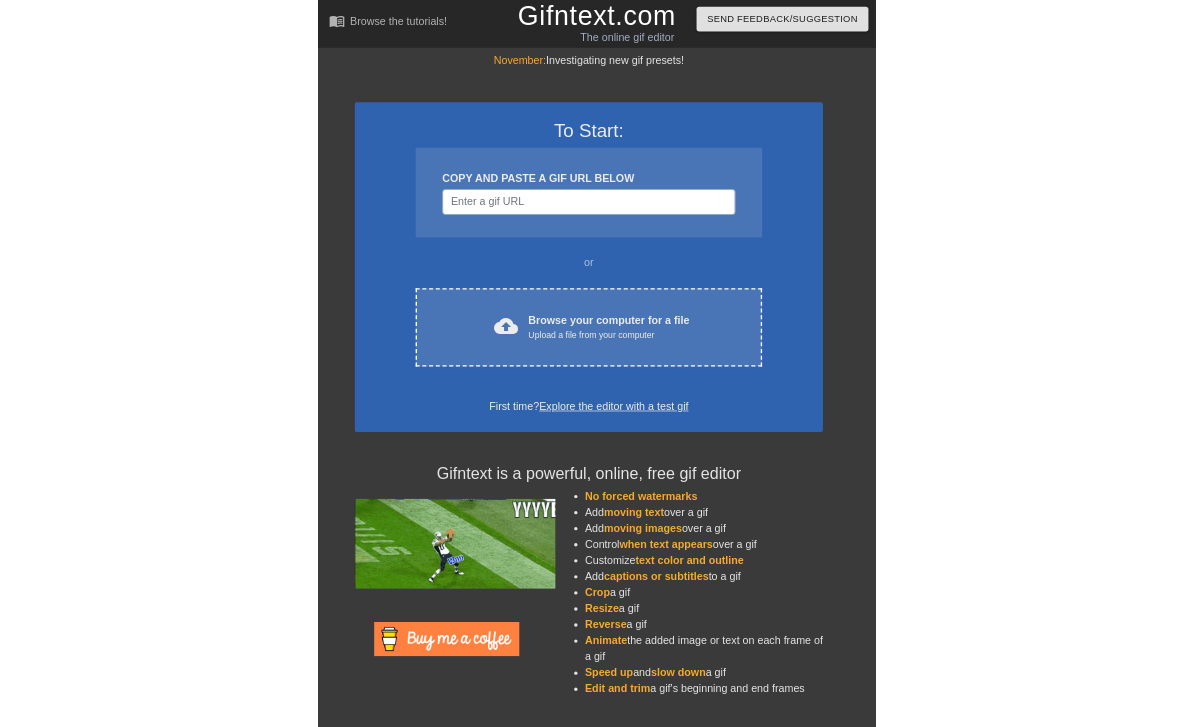scroll, scrollTop: 0, scrollLeft: 0, axis: both 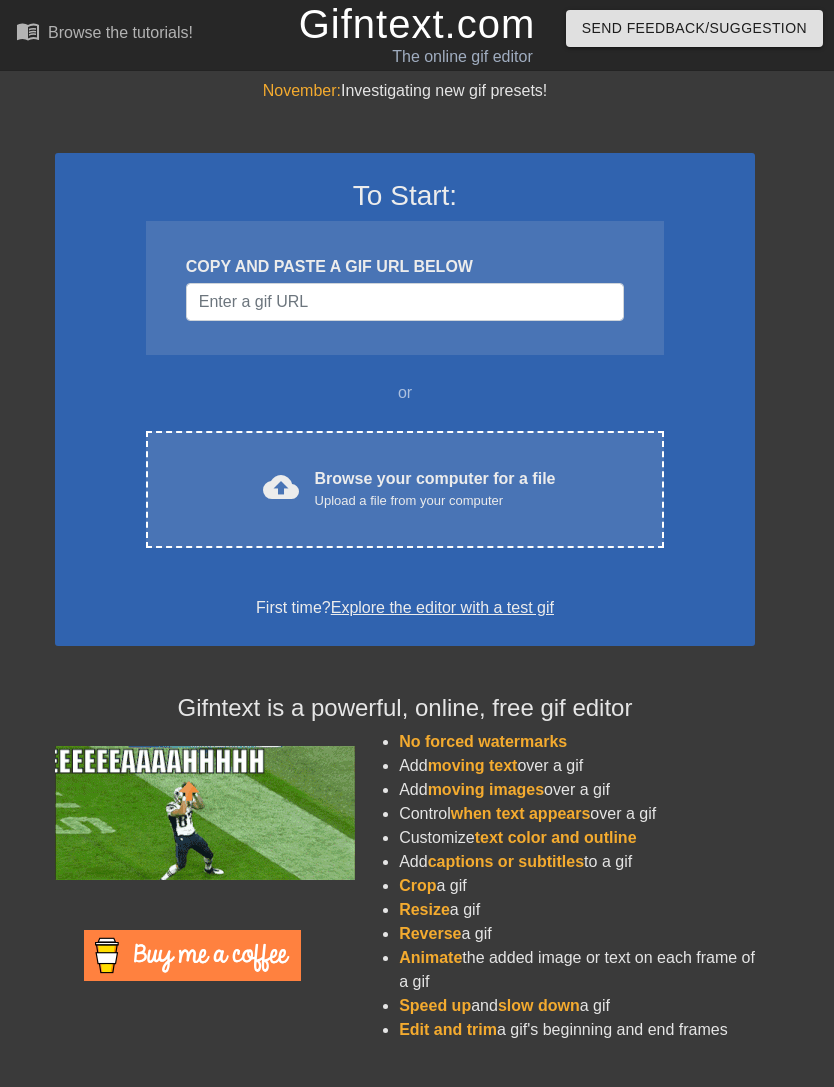 click on "Browse your computer for a file Upload a file from your computer" at bounding box center (435, 489) 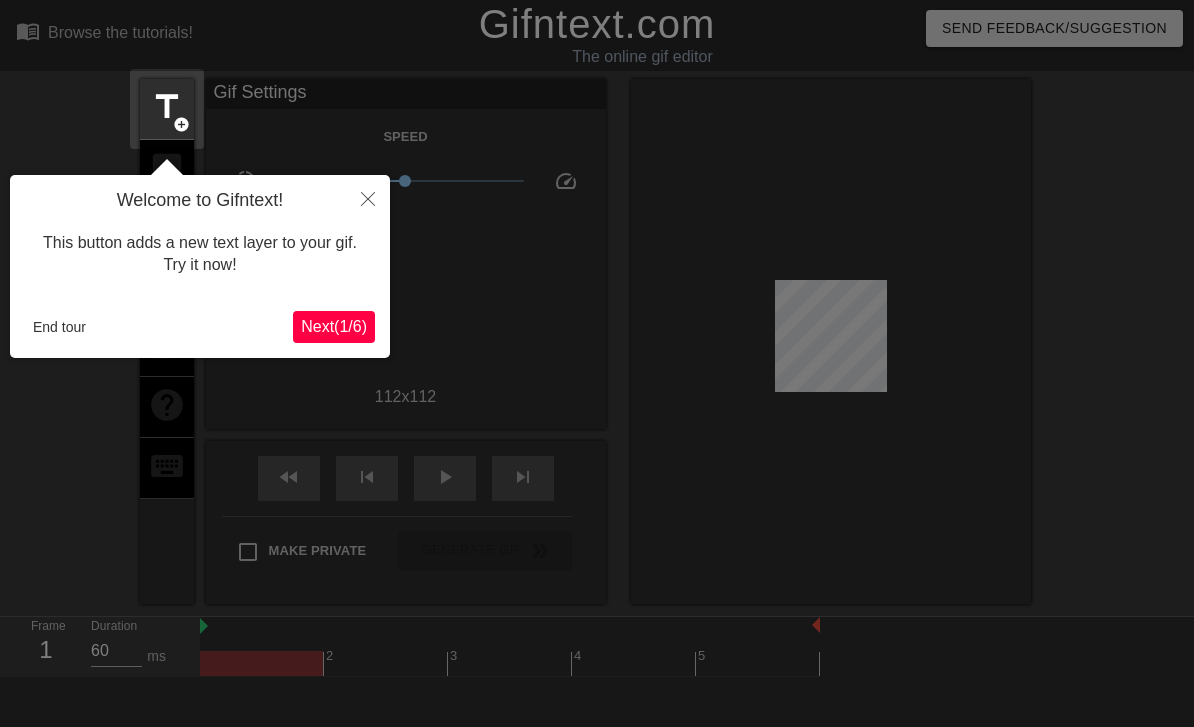 click 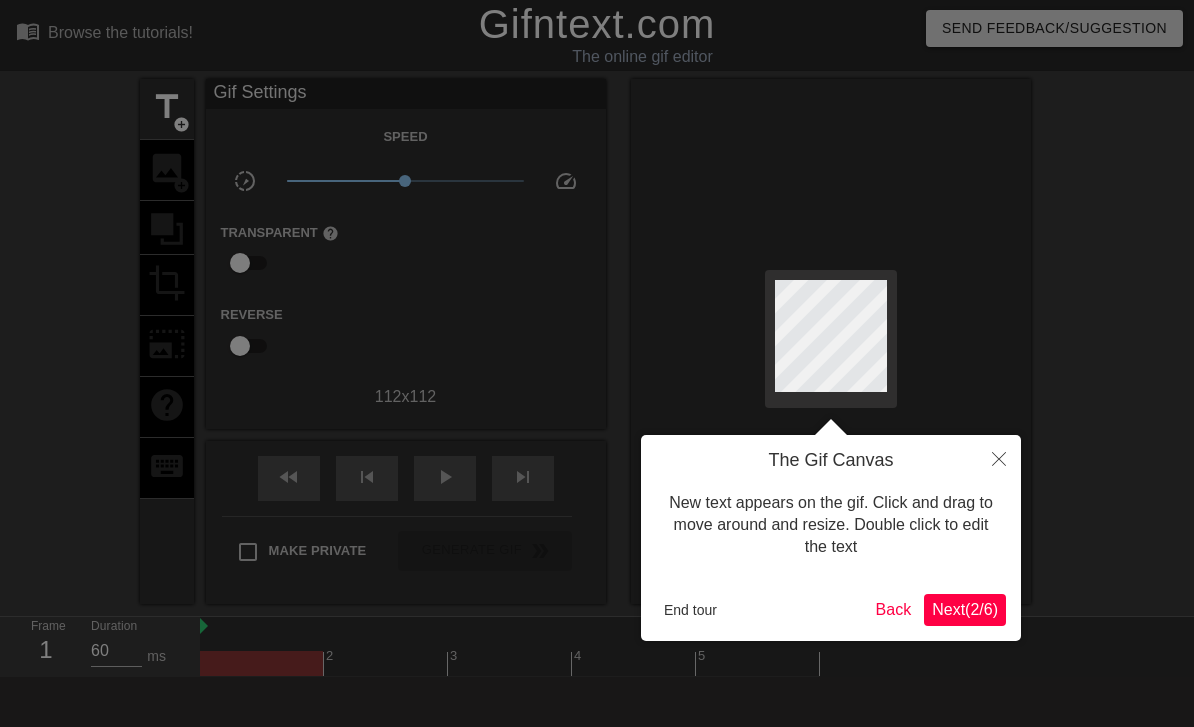 click on "Next  ( 2 / 6 )" at bounding box center (965, 609) 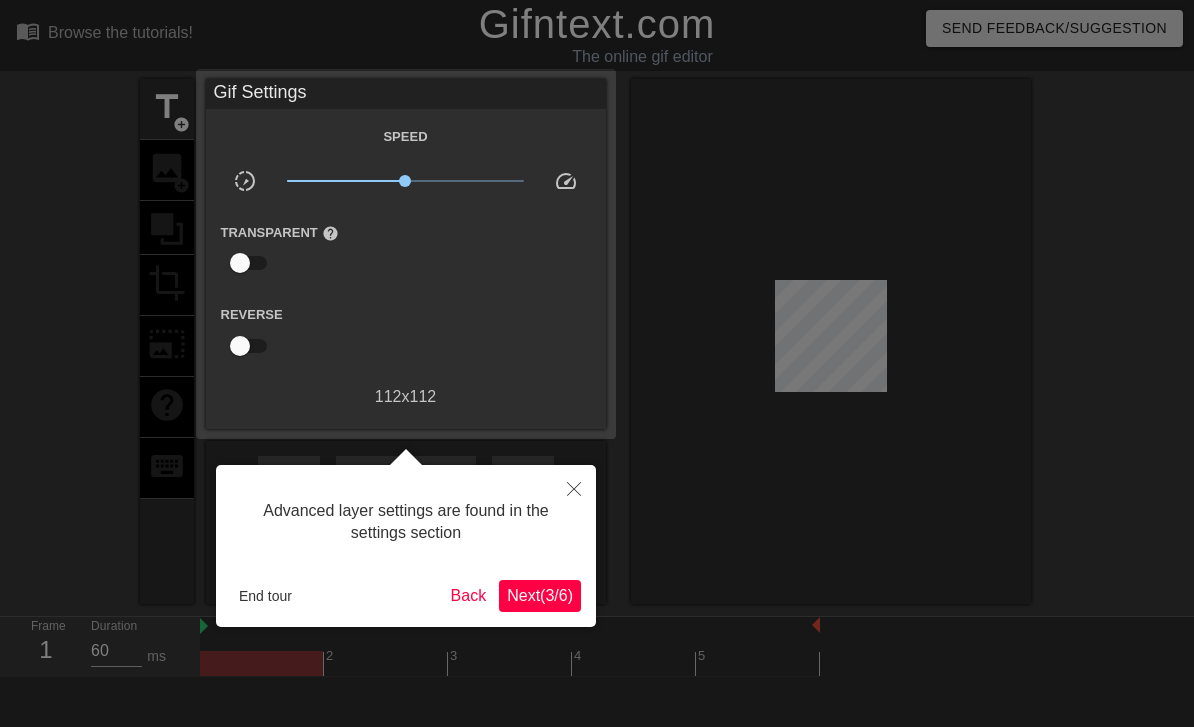 scroll, scrollTop: 49, scrollLeft: 0, axis: vertical 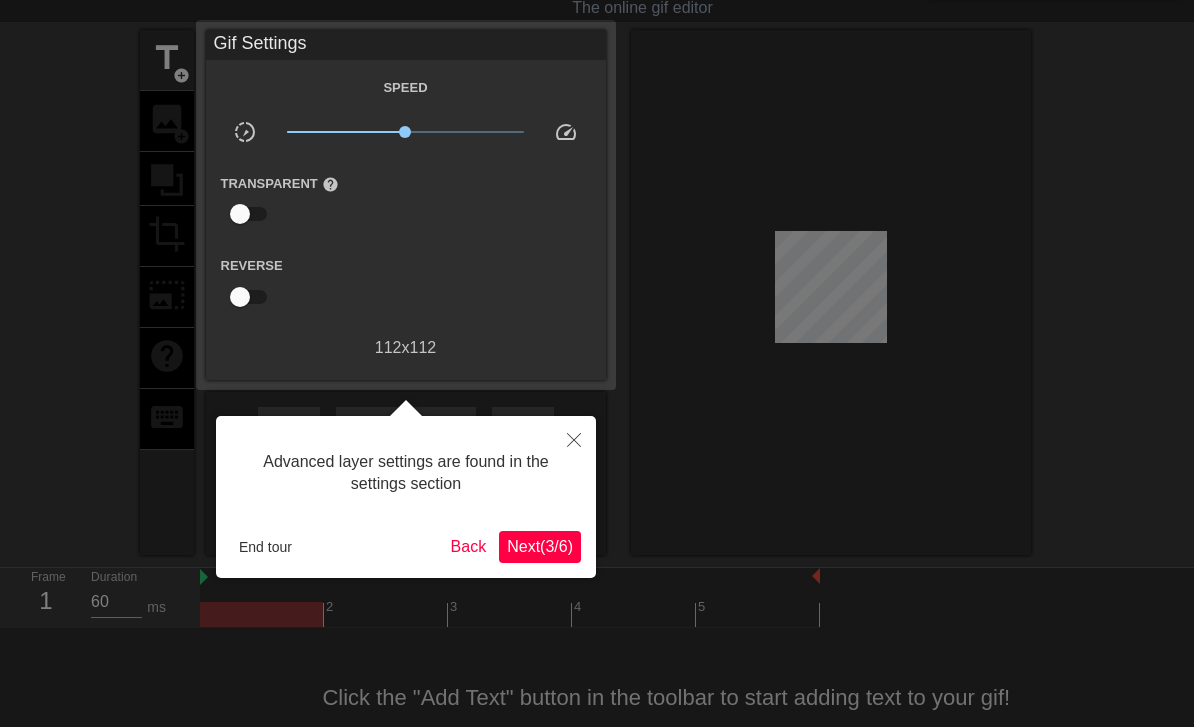 click on "Next  ( 3 / 6 )" at bounding box center (540, 547) 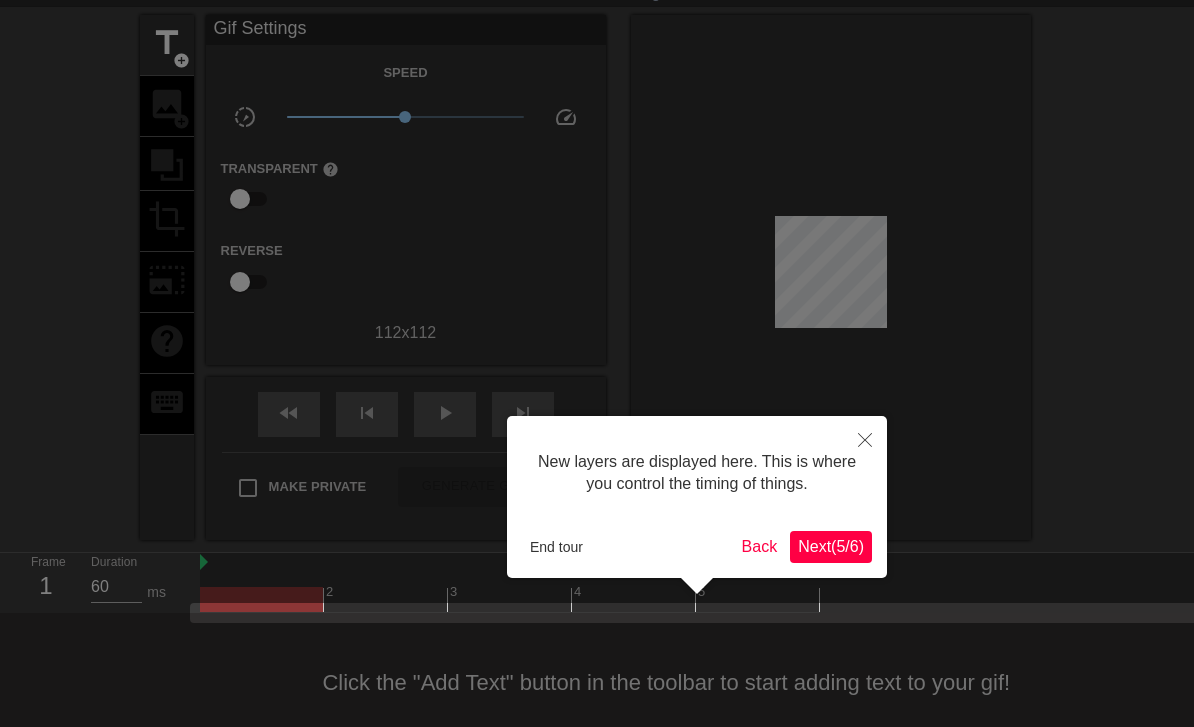 scroll, scrollTop: 89, scrollLeft: 0, axis: vertical 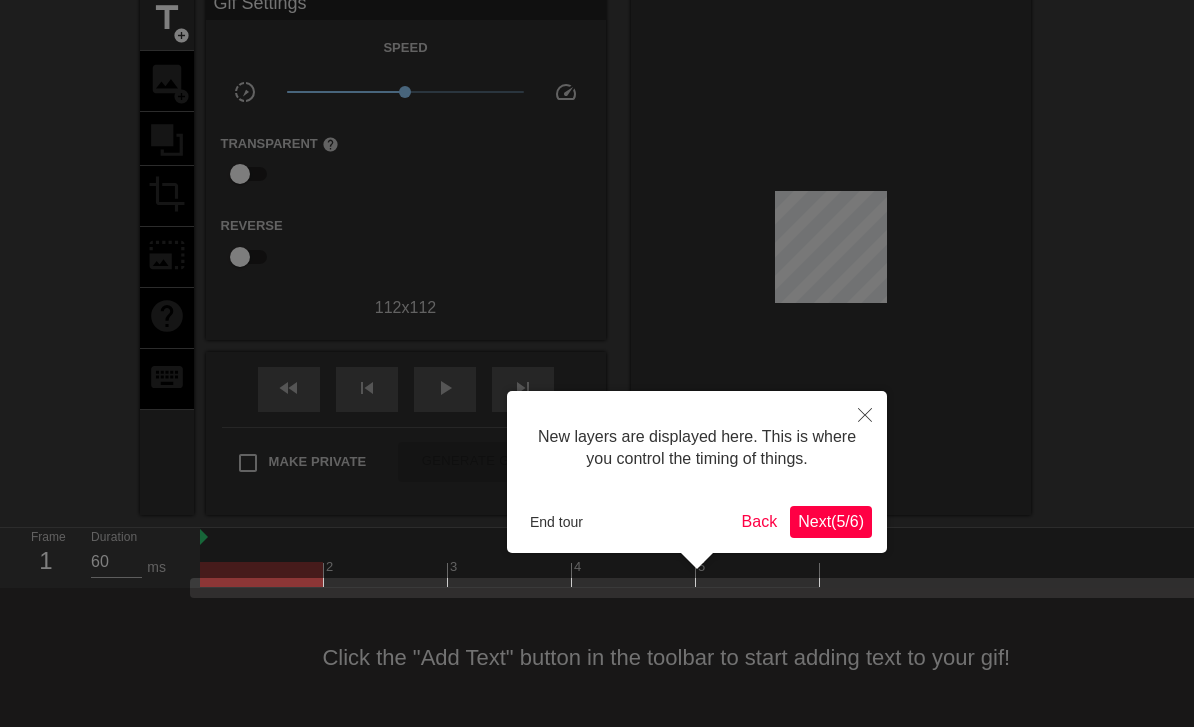 click on "Next  ( 5 / 6 )" at bounding box center (831, 521) 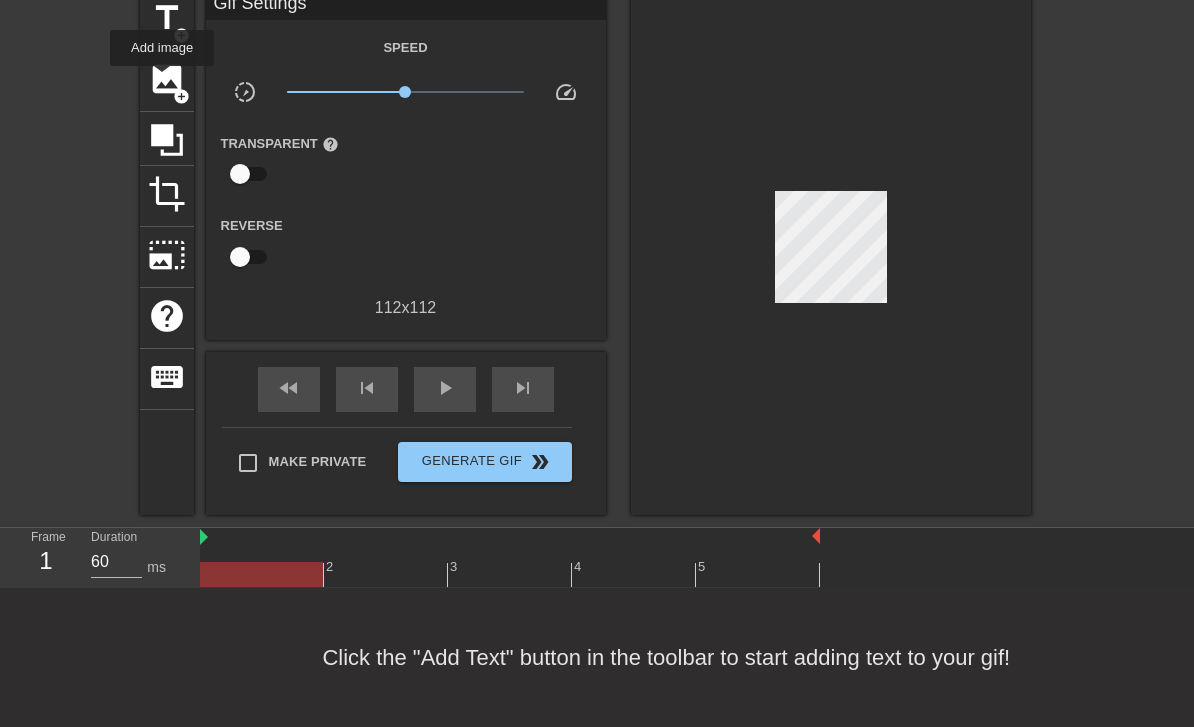 click on "image" at bounding box center [167, 79] 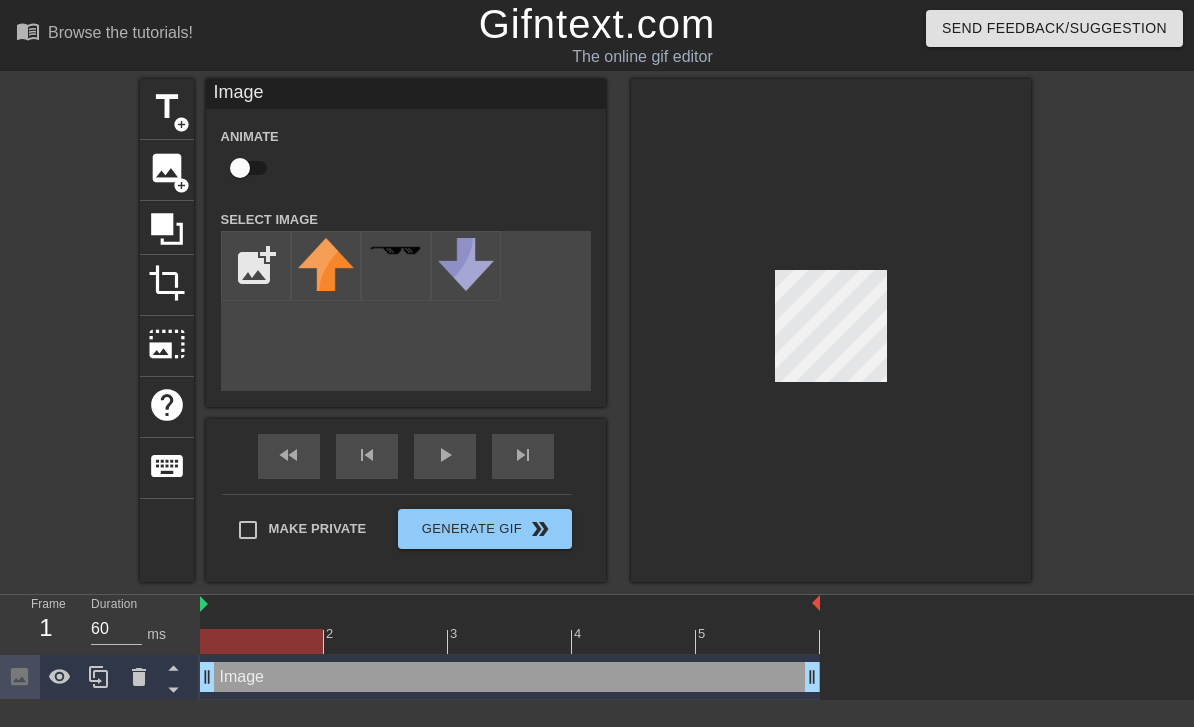 click at bounding box center [256, 266] 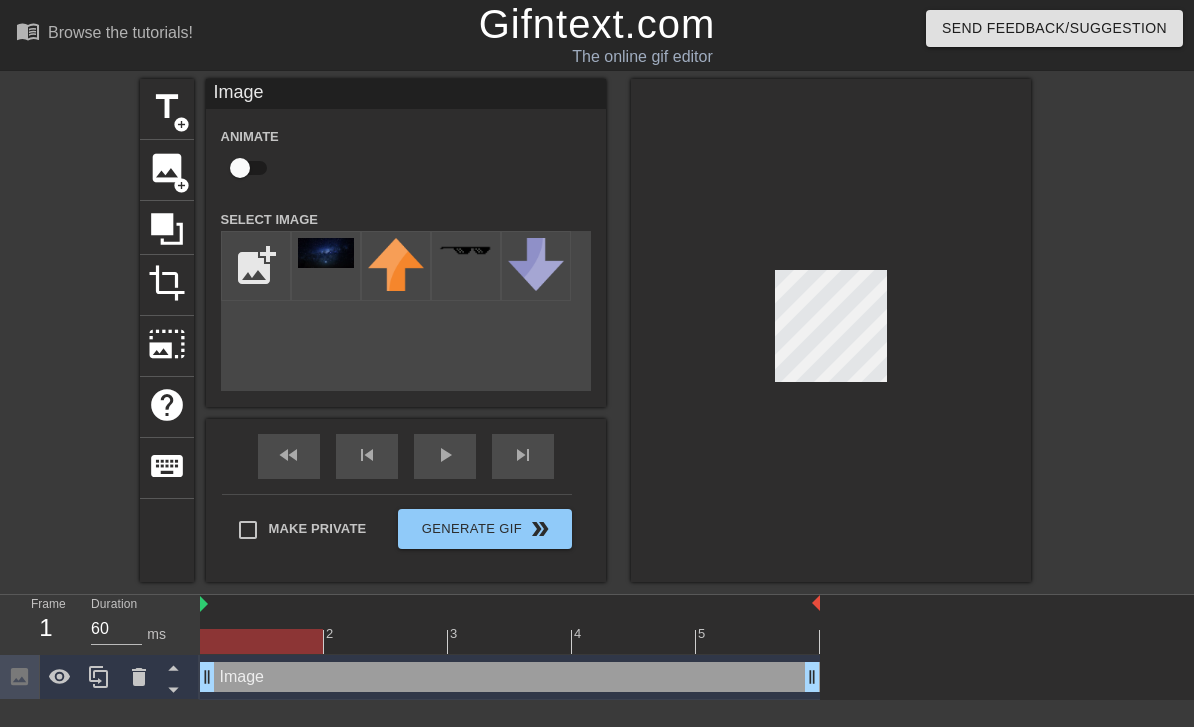 click at bounding box center (326, 253) 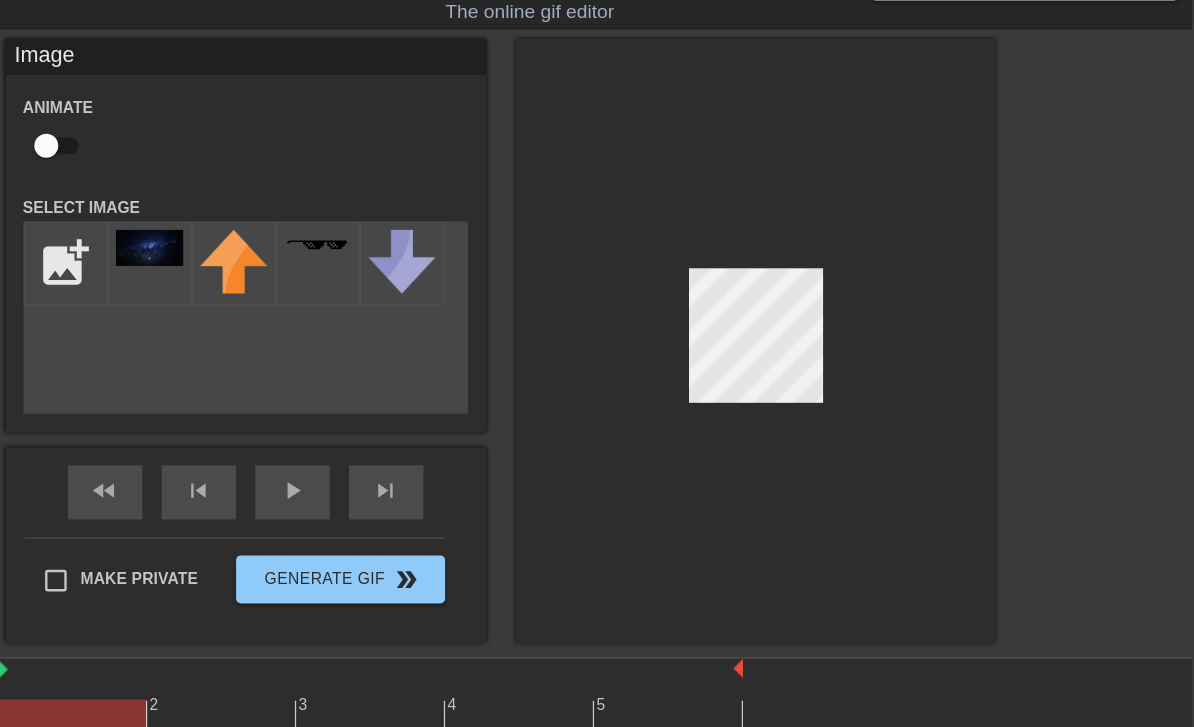 scroll, scrollTop: 0, scrollLeft: 0, axis: both 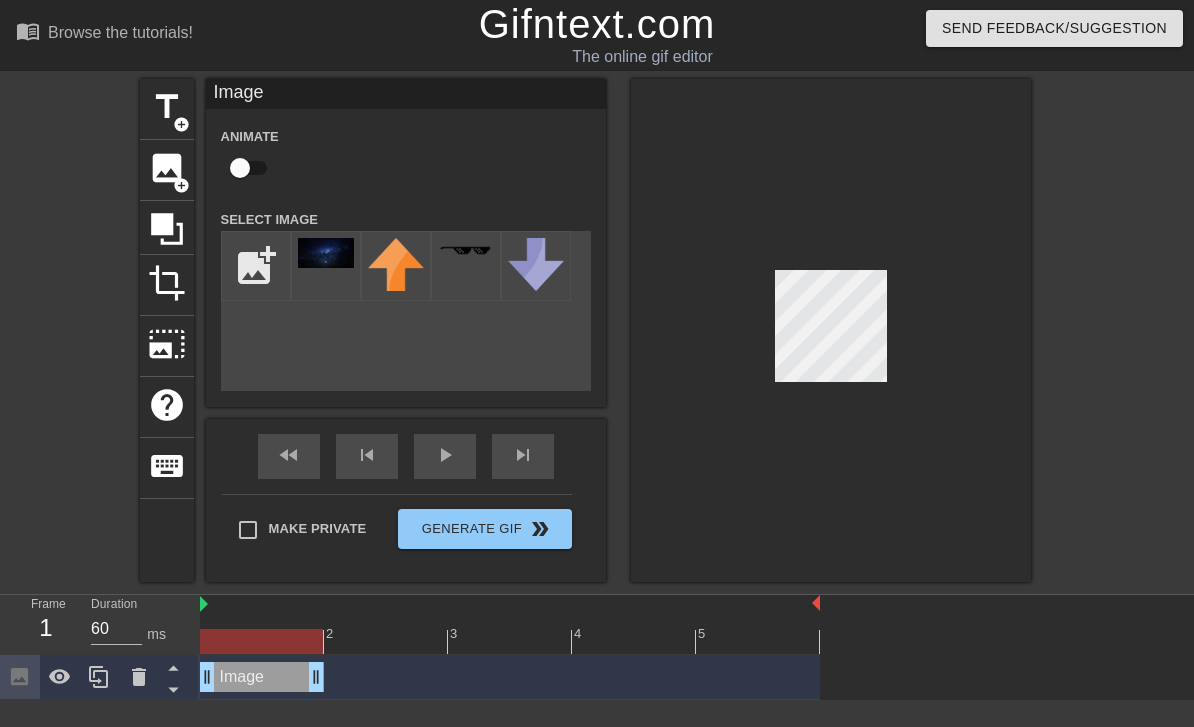click at bounding box center [261, 641] 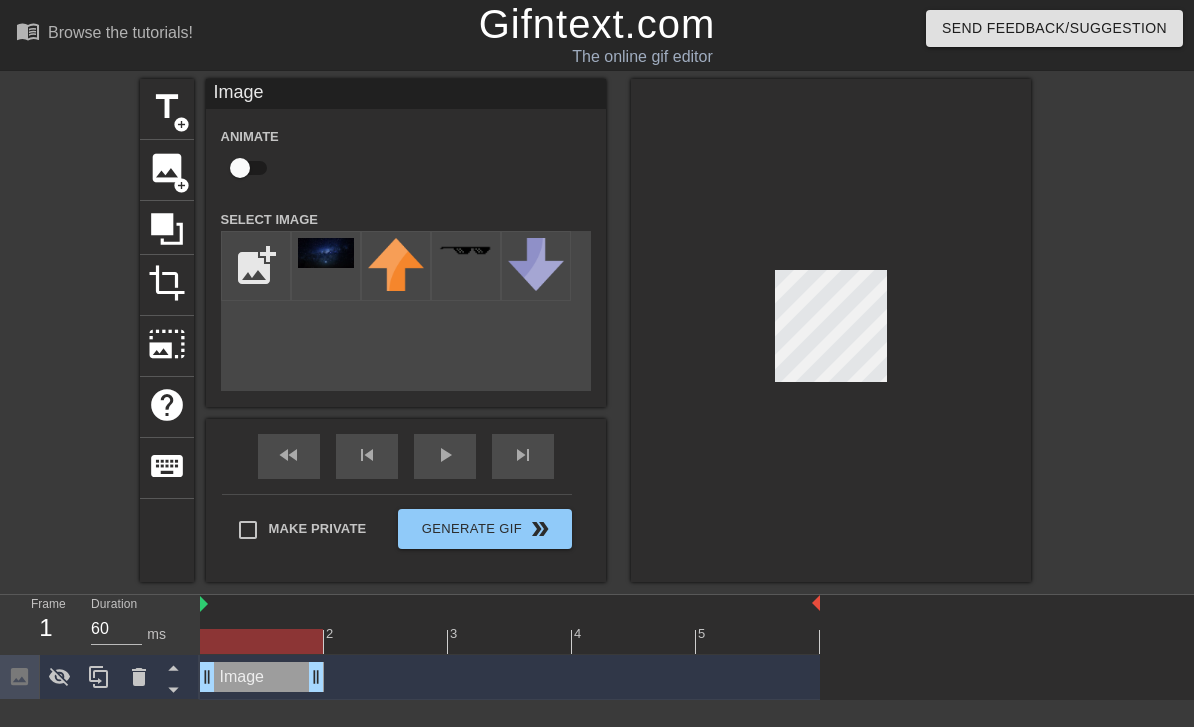 click 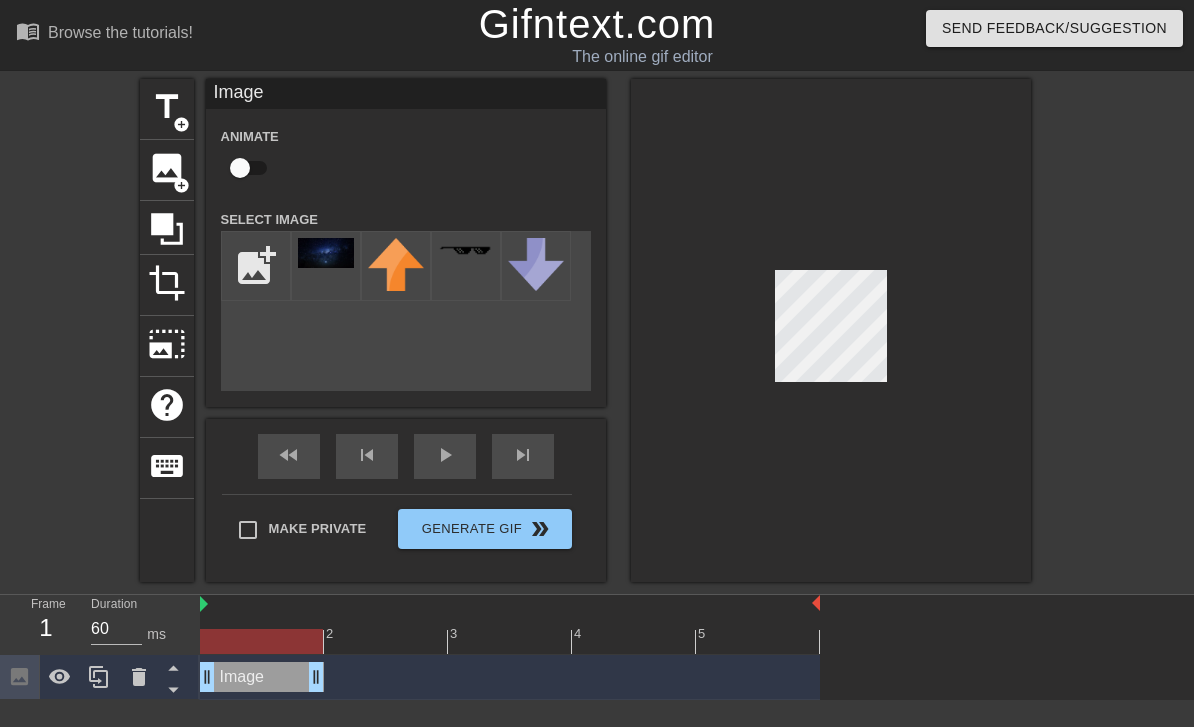 click 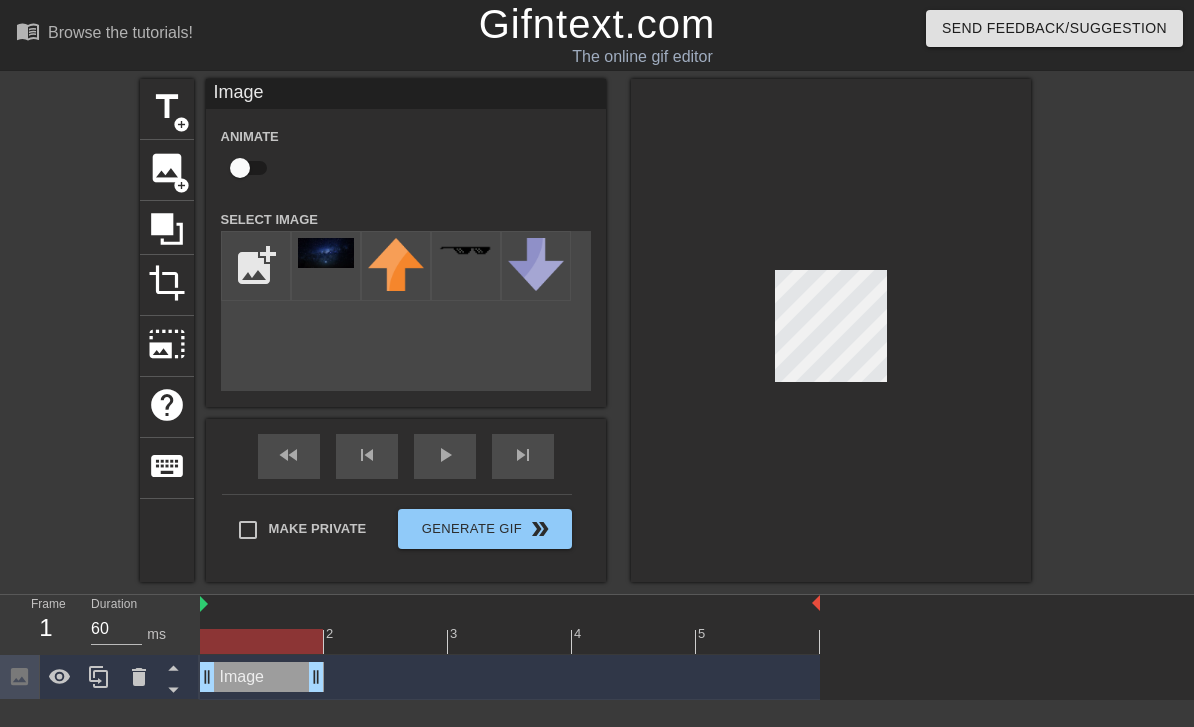 click 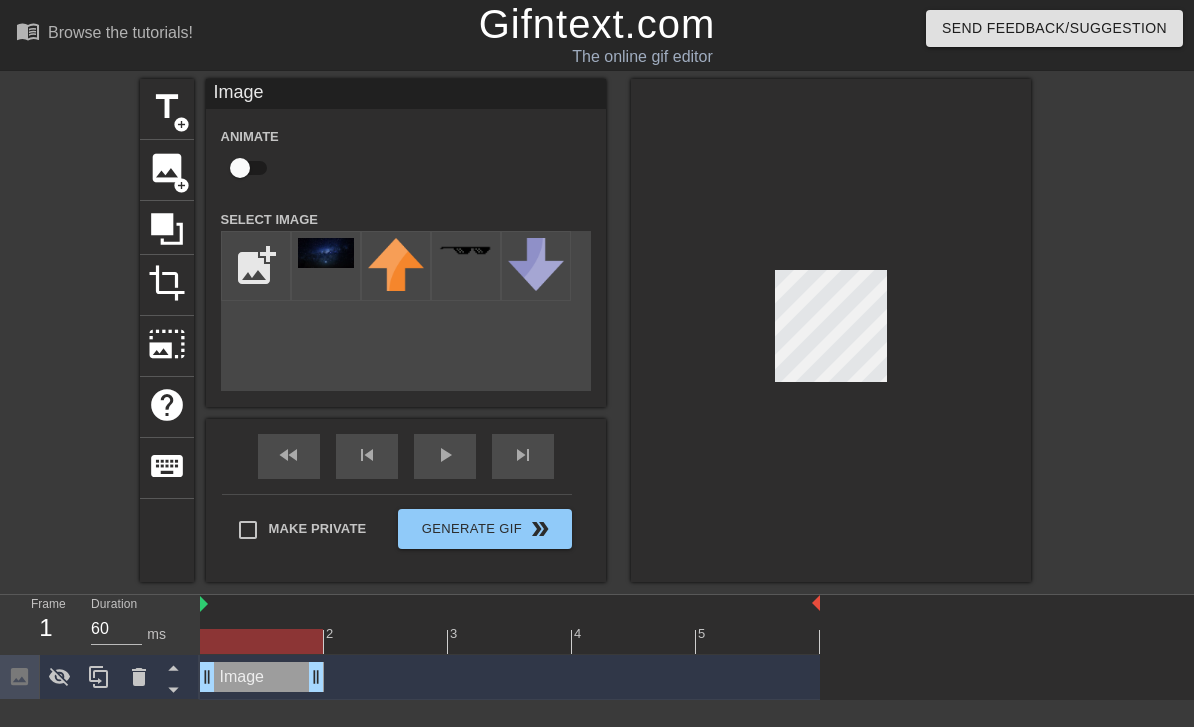 click 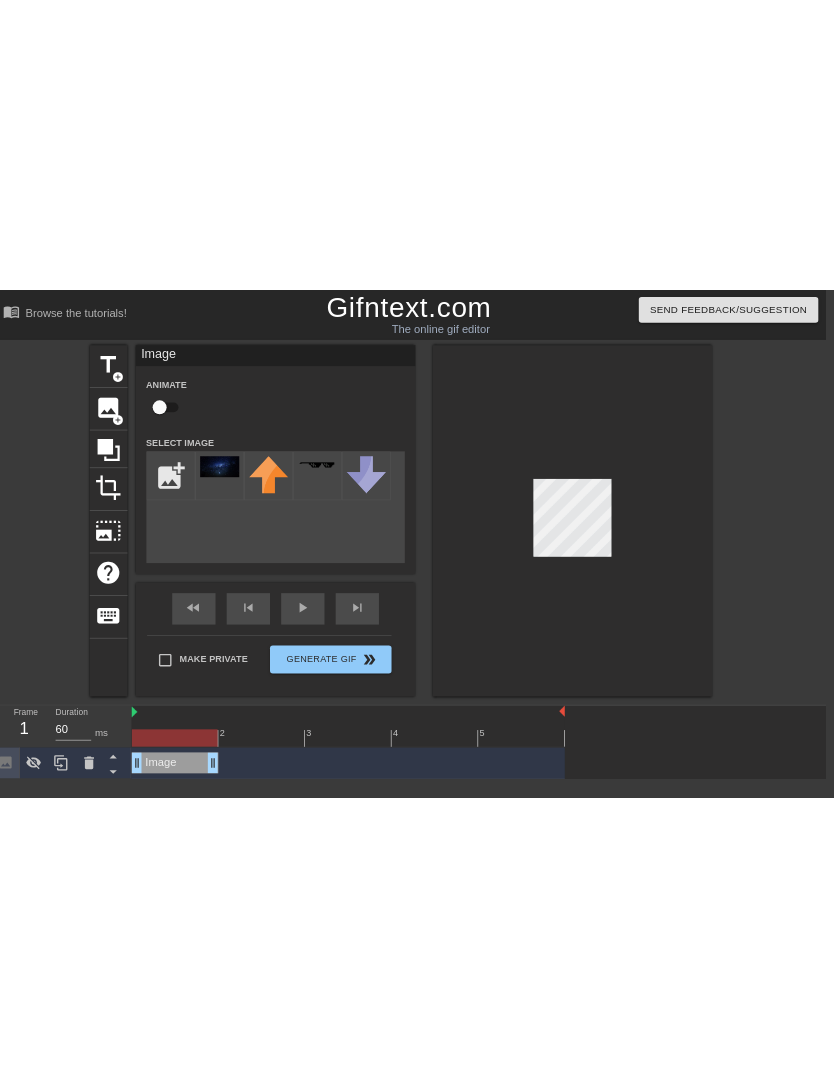 scroll, scrollTop: 0, scrollLeft: 15, axis: horizontal 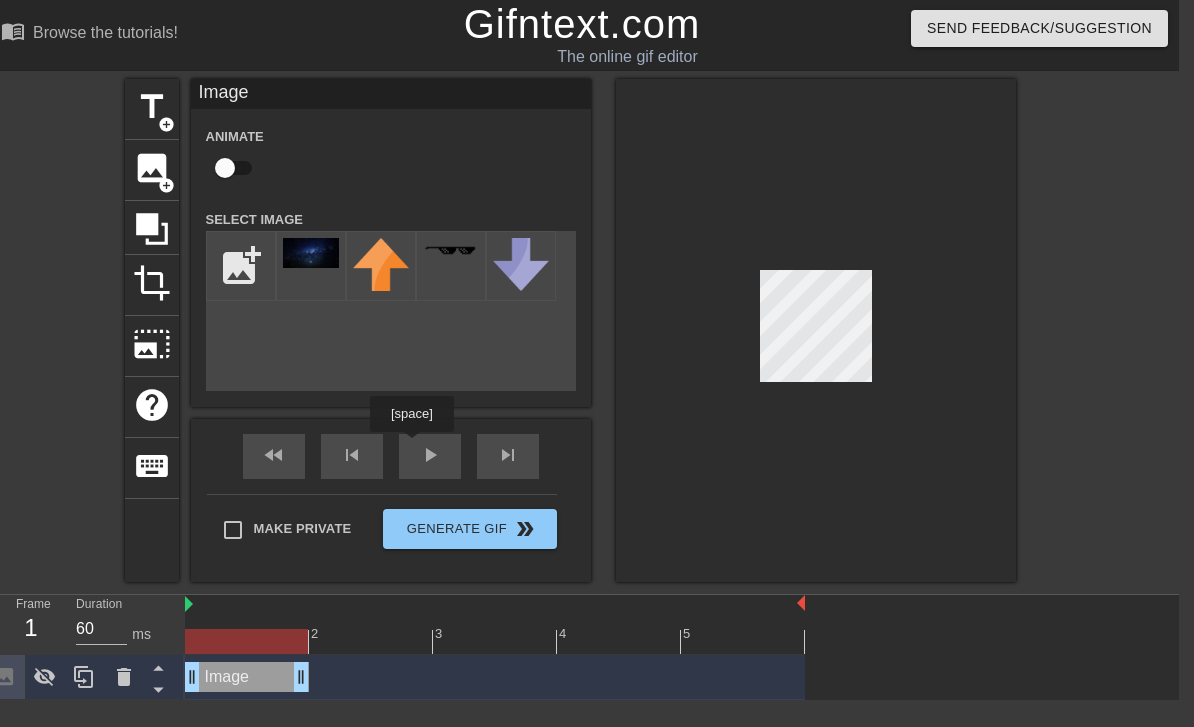 click on "fast_rewind skip_previous play_arrow skip_next" at bounding box center (391, 456) 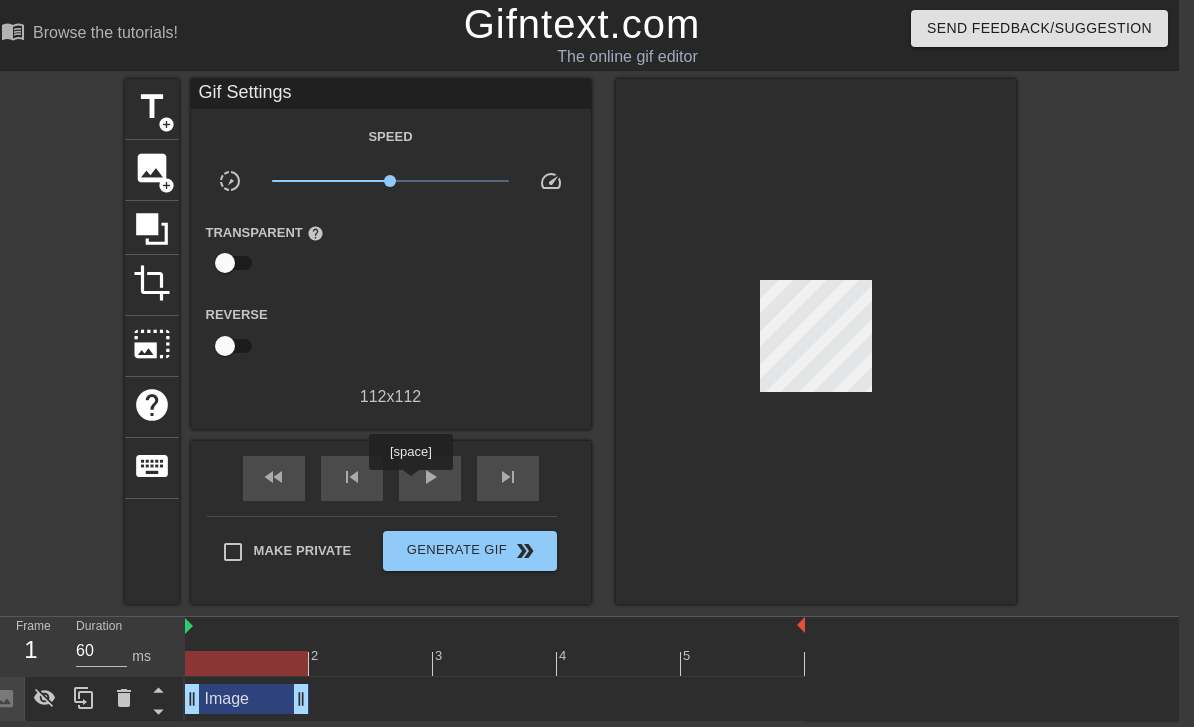 click on "play_arrow" at bounding box center (430, 478) 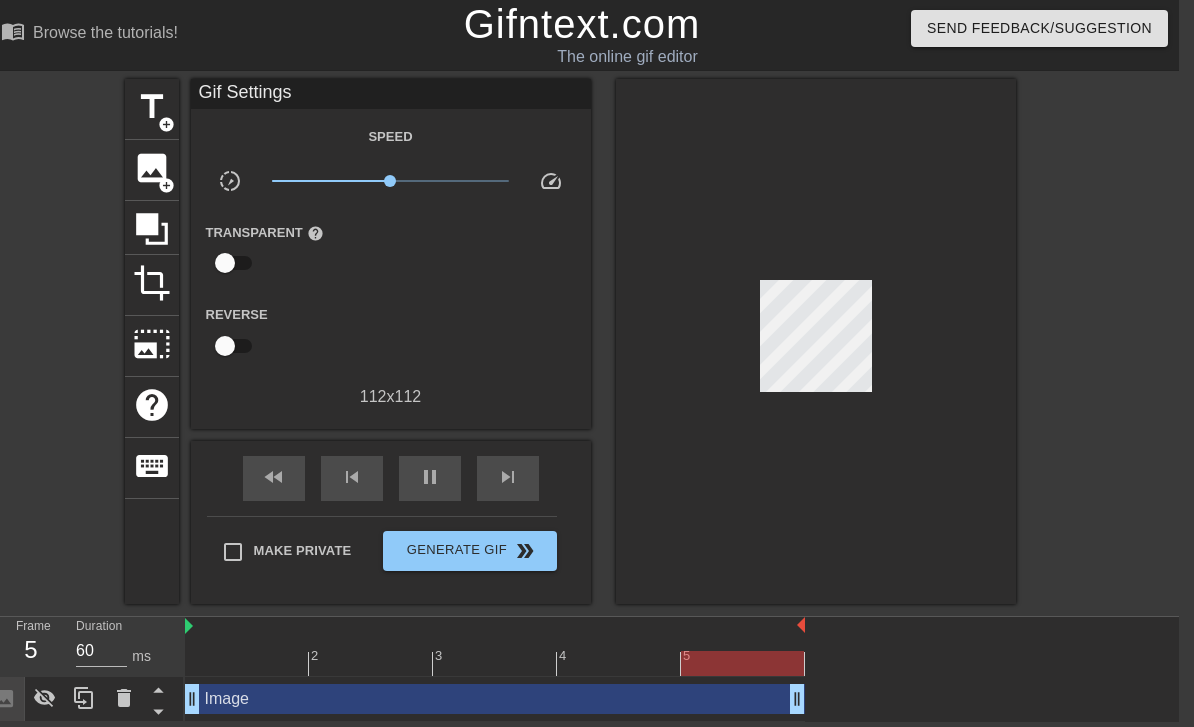 click 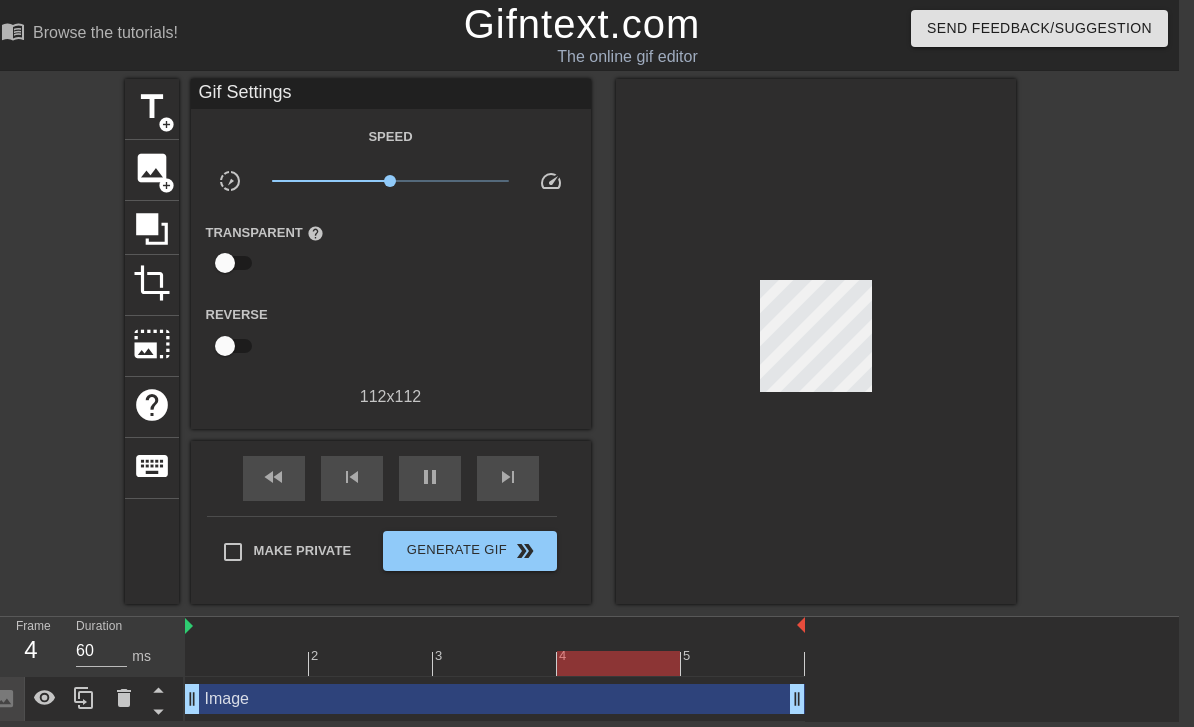 click 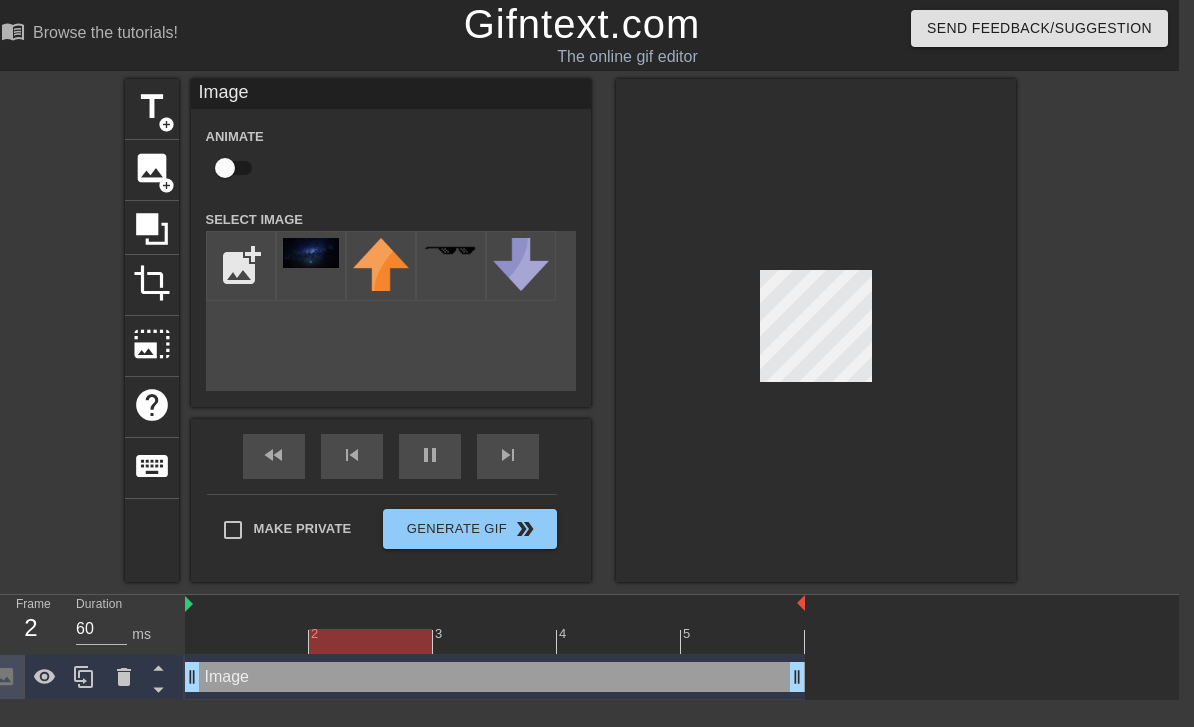 click 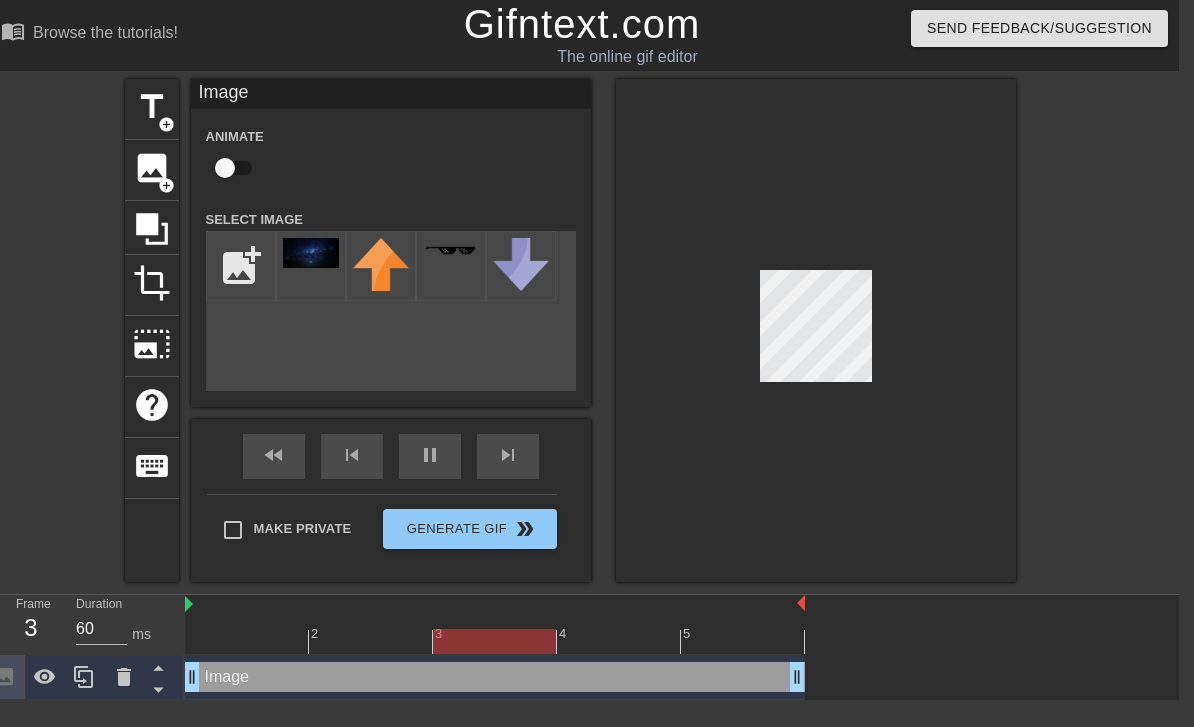 click 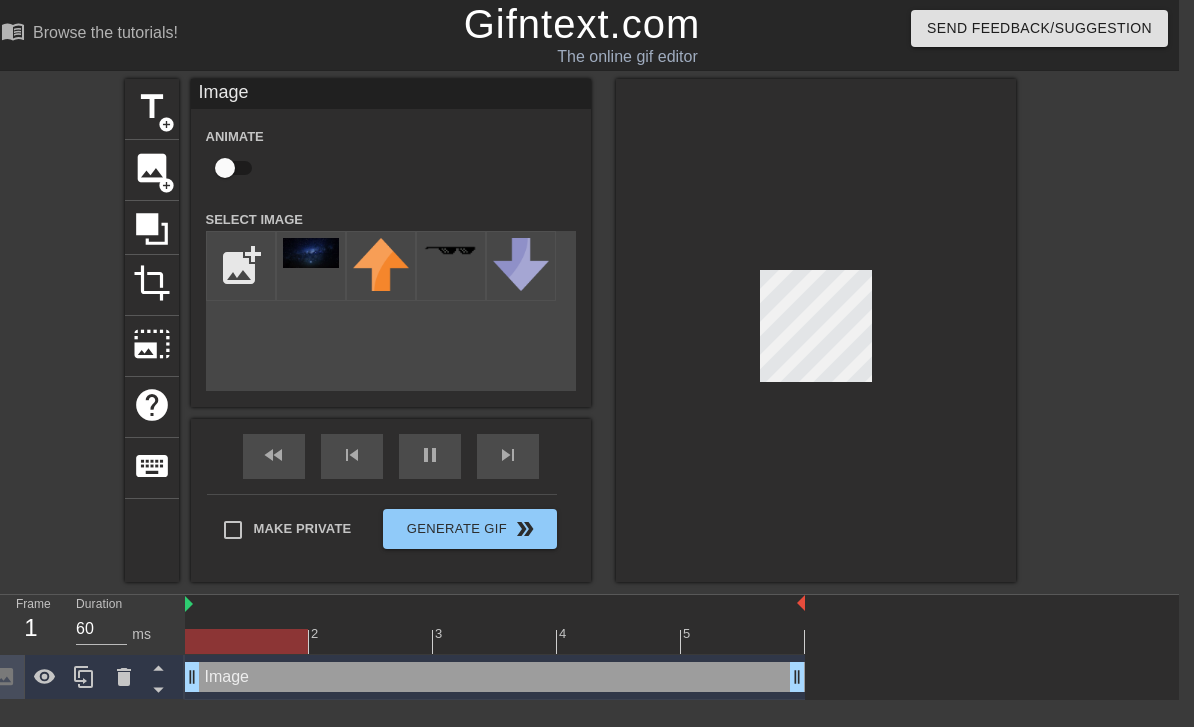 click 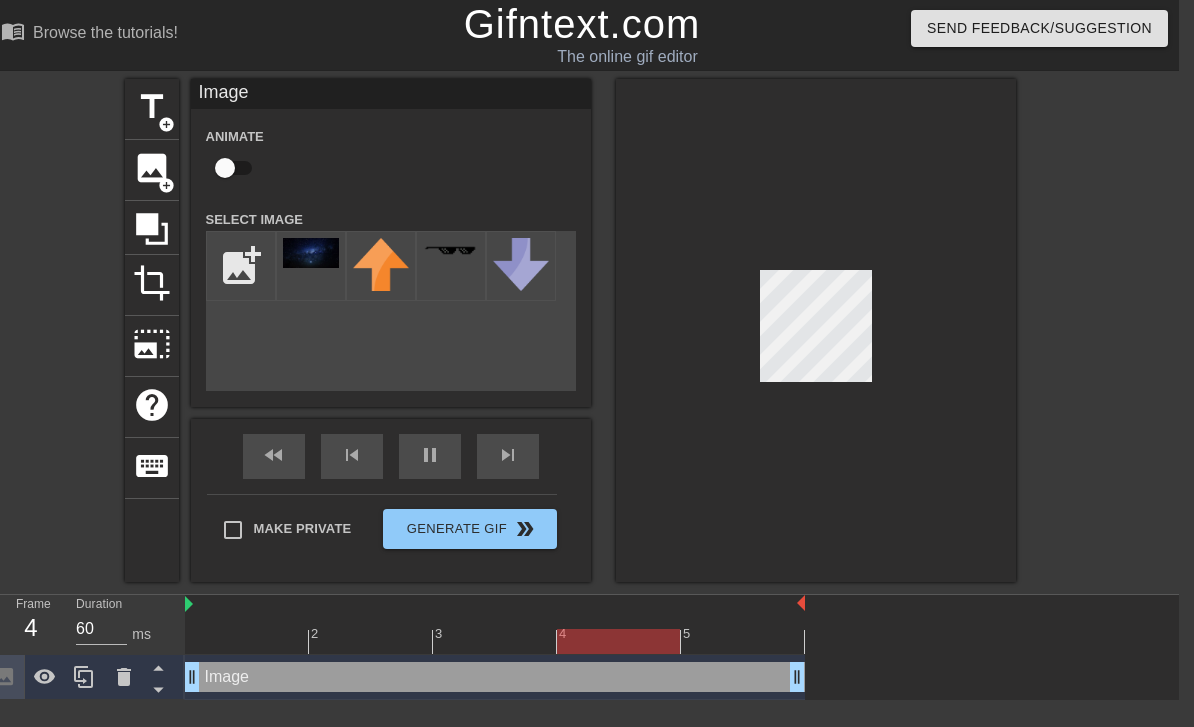 click at bounding box center (189, 604) 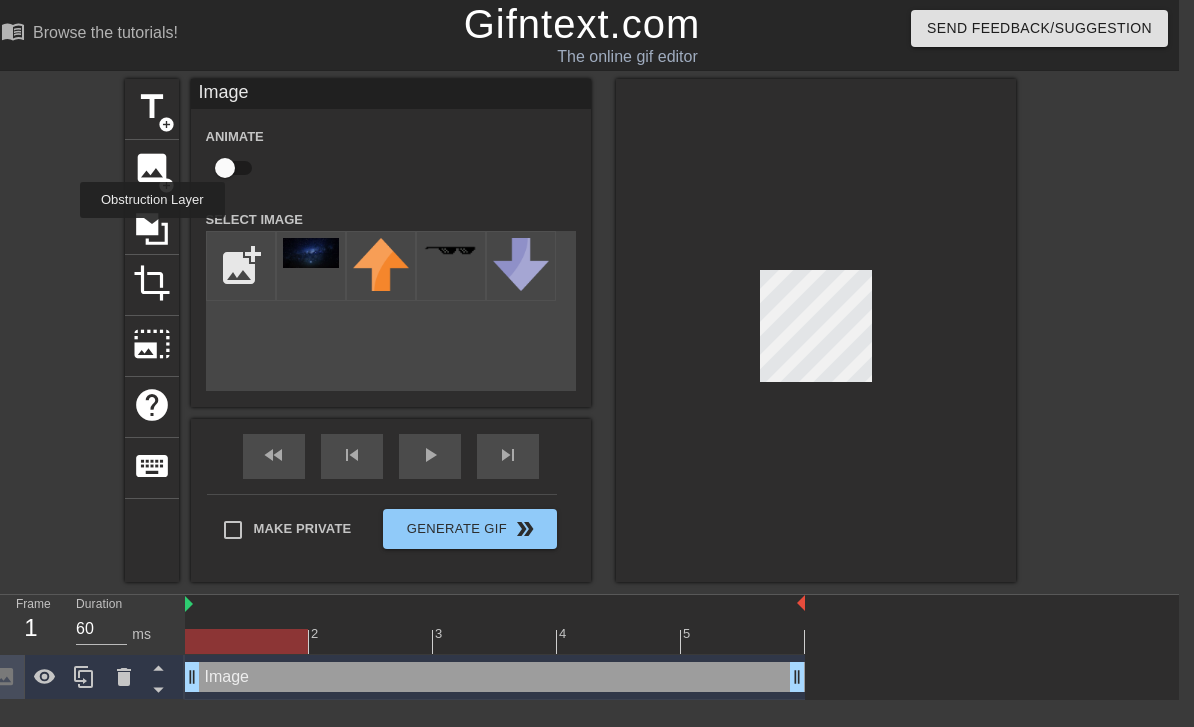 click 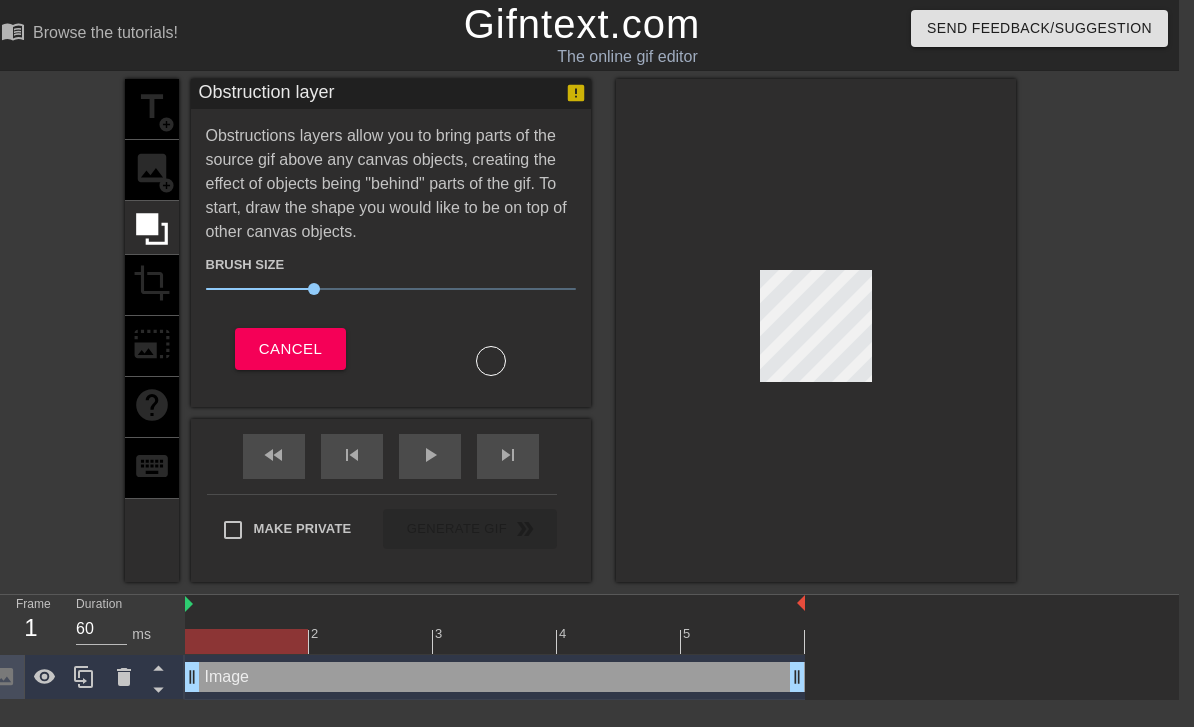 click 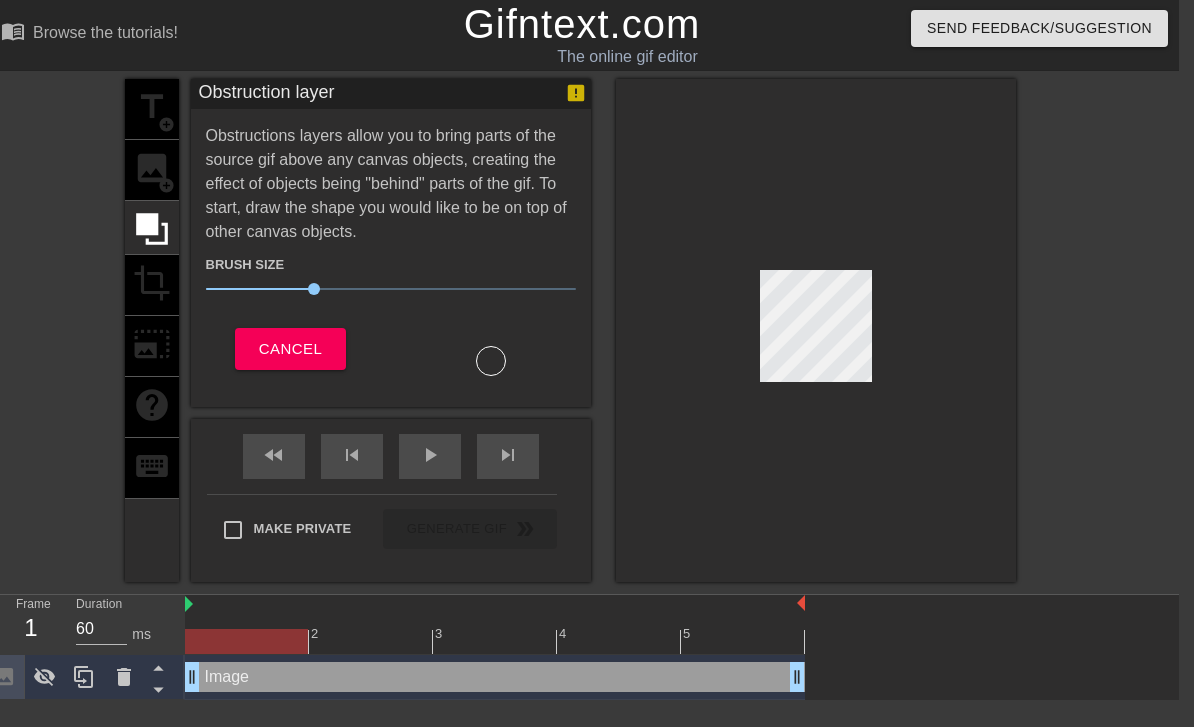 click at bounding box center (246, 641) 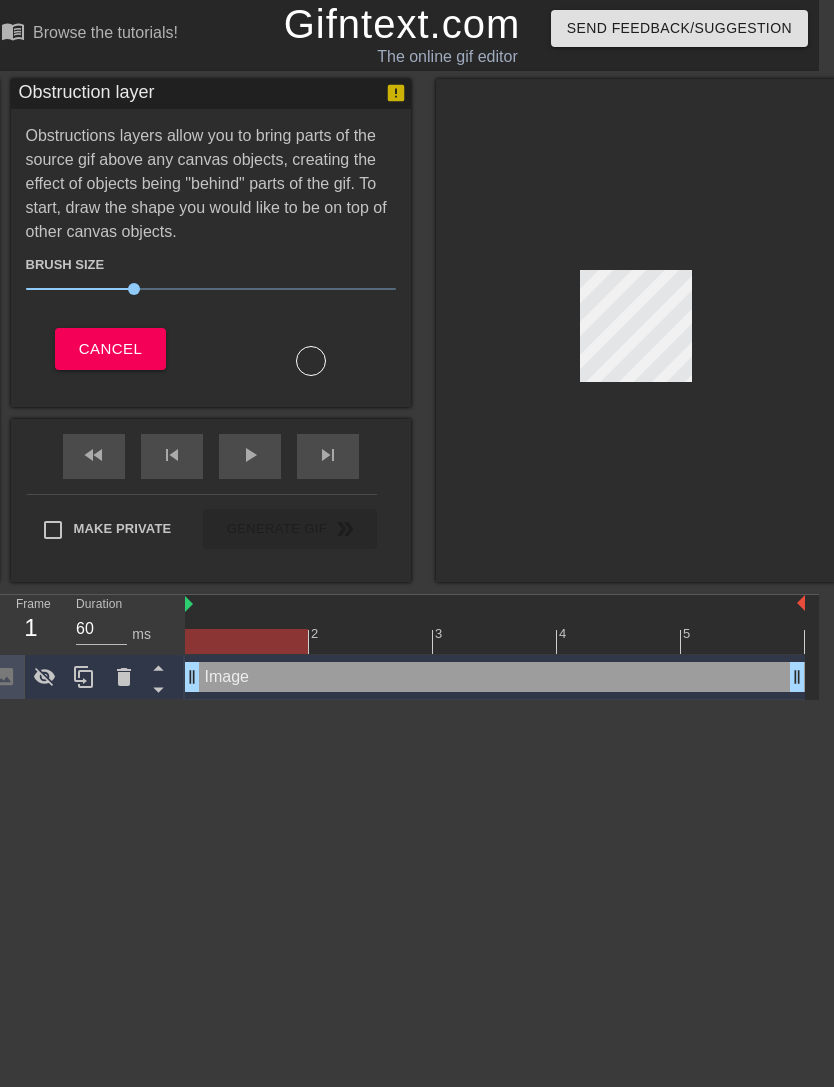 click at bounding box center [246, 641] 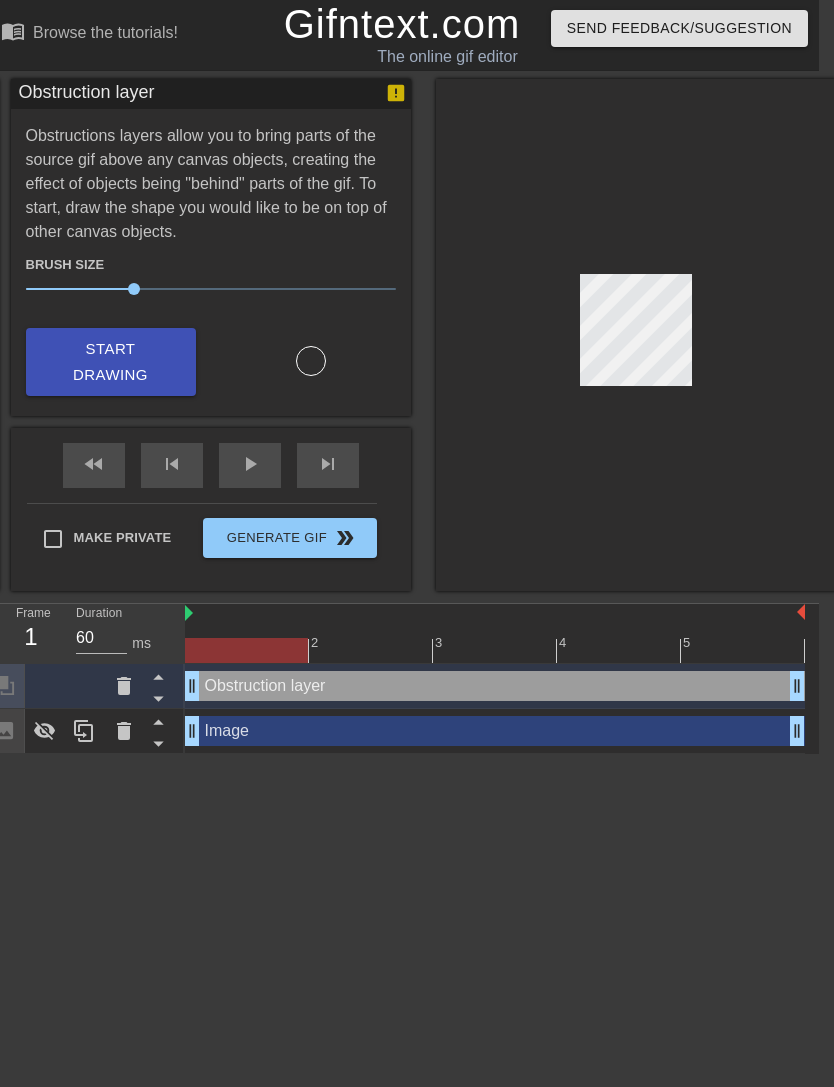 click on "Start Drawing" at bounding box center [111, 362] 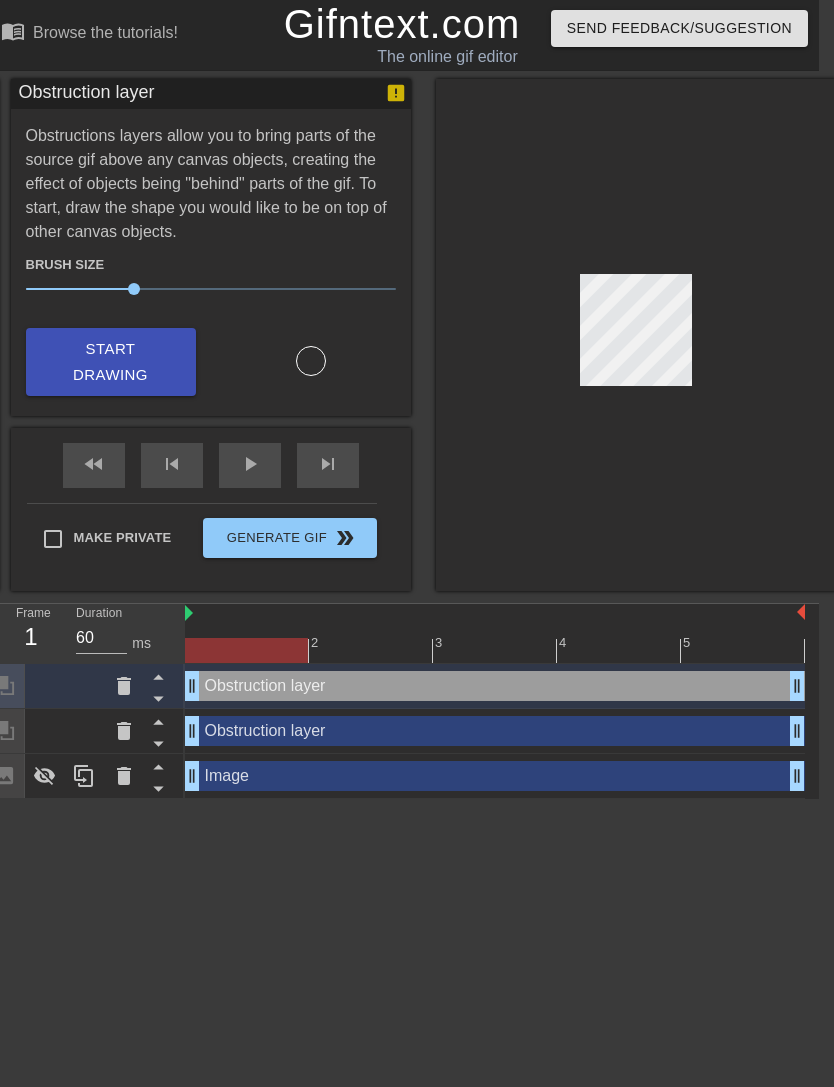 click 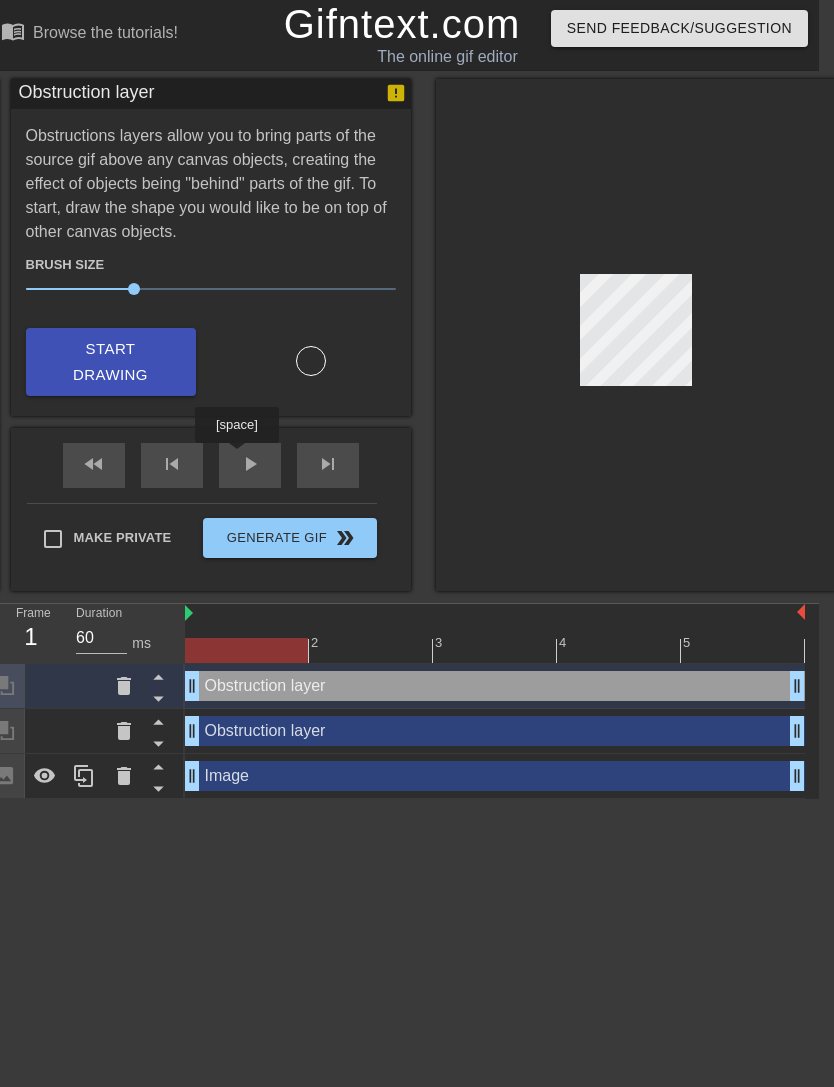 click on "play_arrow" at bounding box center (250, 464) 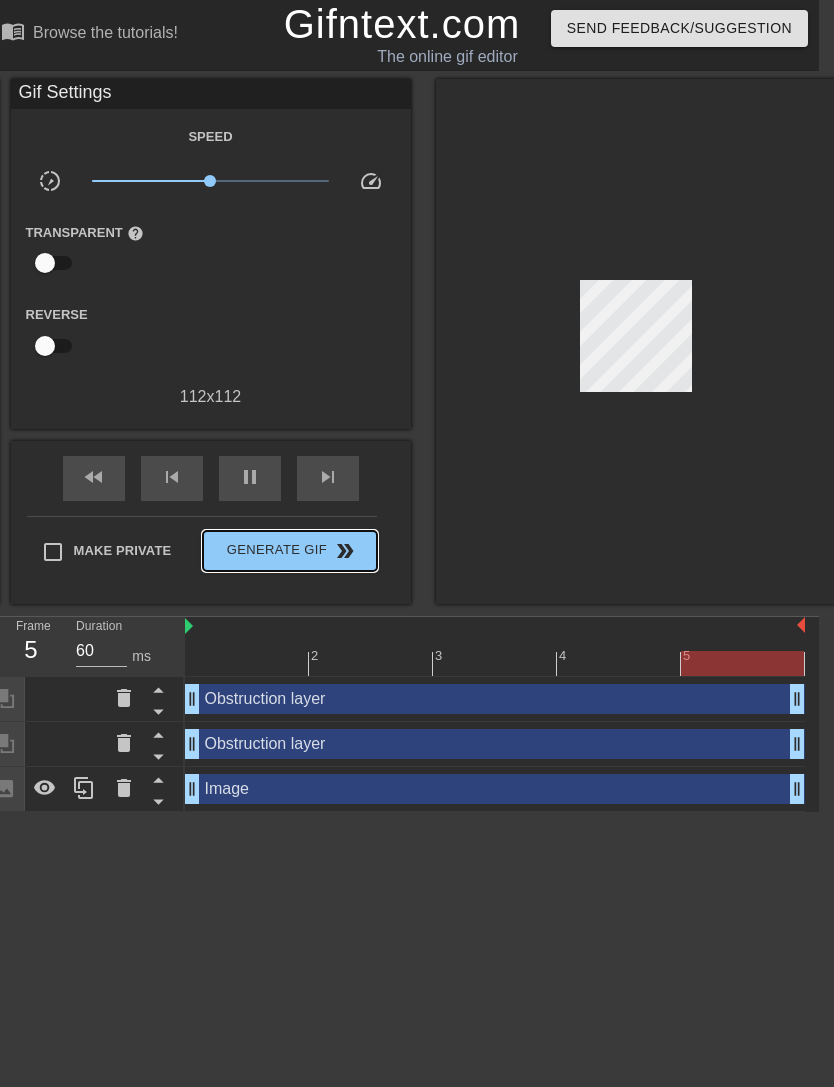 click on "Generate Gif double_arrow" at bounding box center [289, 551] 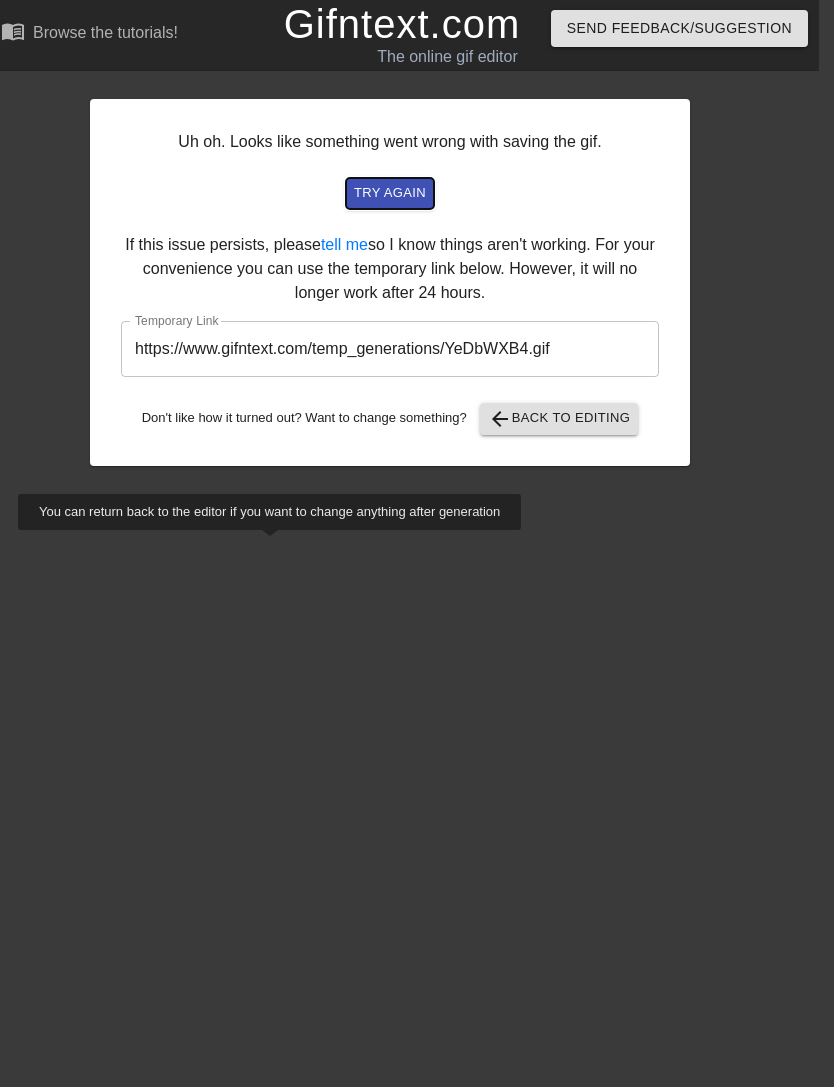click on "try again" at bounding box center [390, 193] 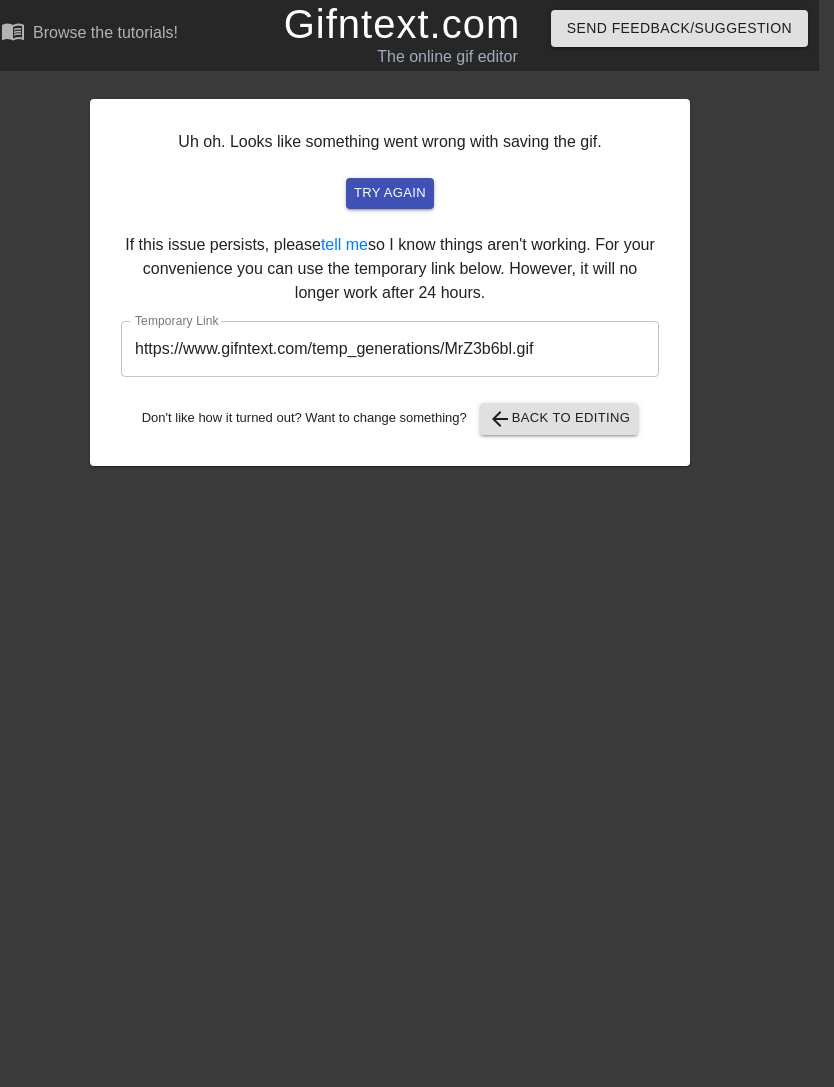 click on "arrow_back Back to Editing" at bounding box center [559, 419] 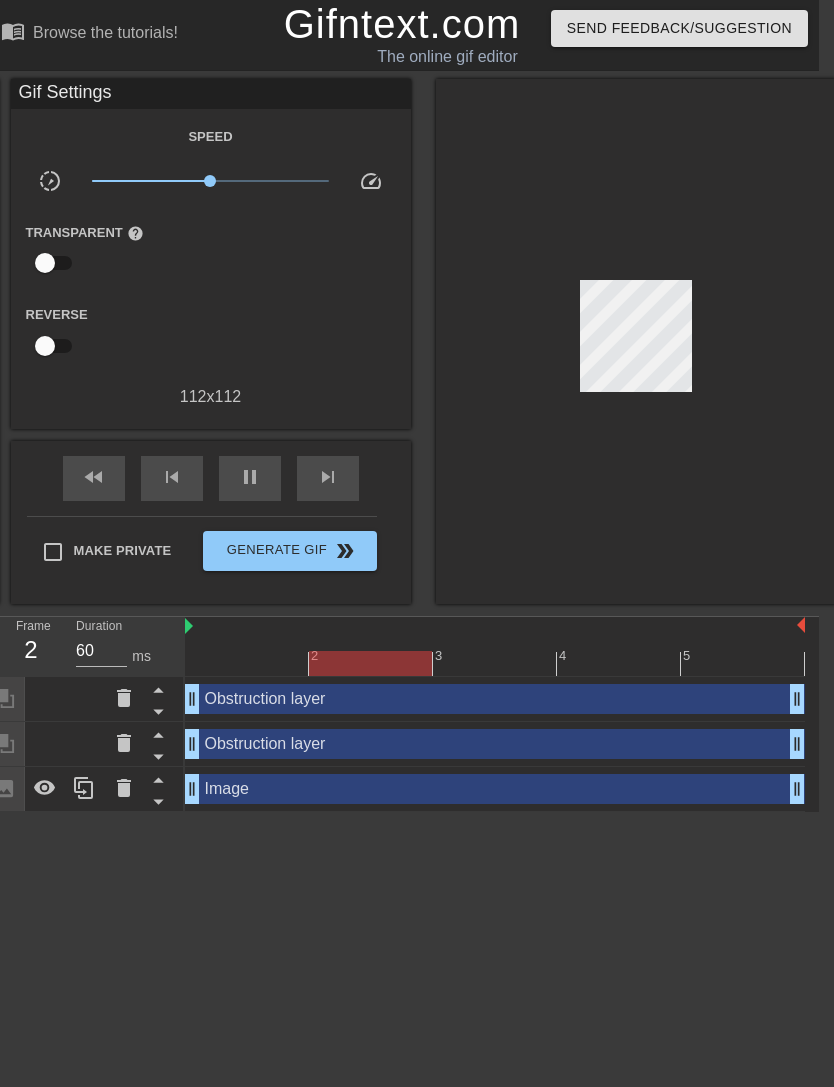 click on "Make Private" at bounding box center (53, 552) 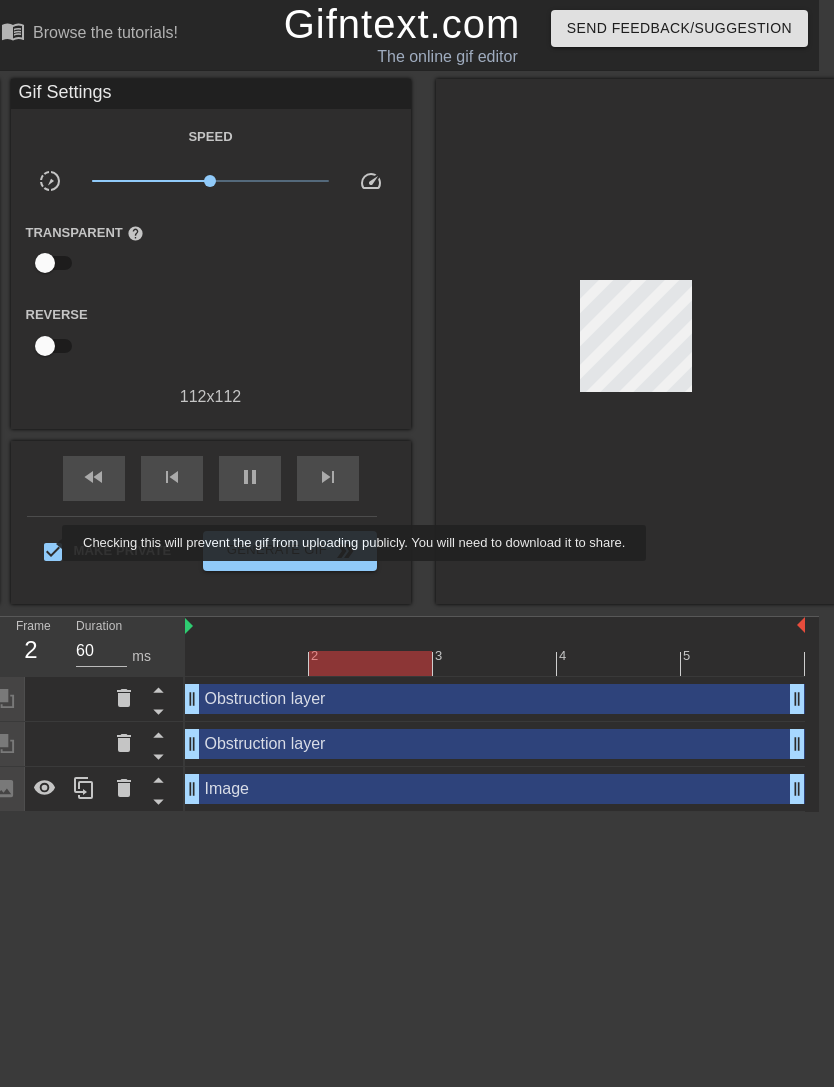 click on "double_arrow" at bounding box center (345, 551) 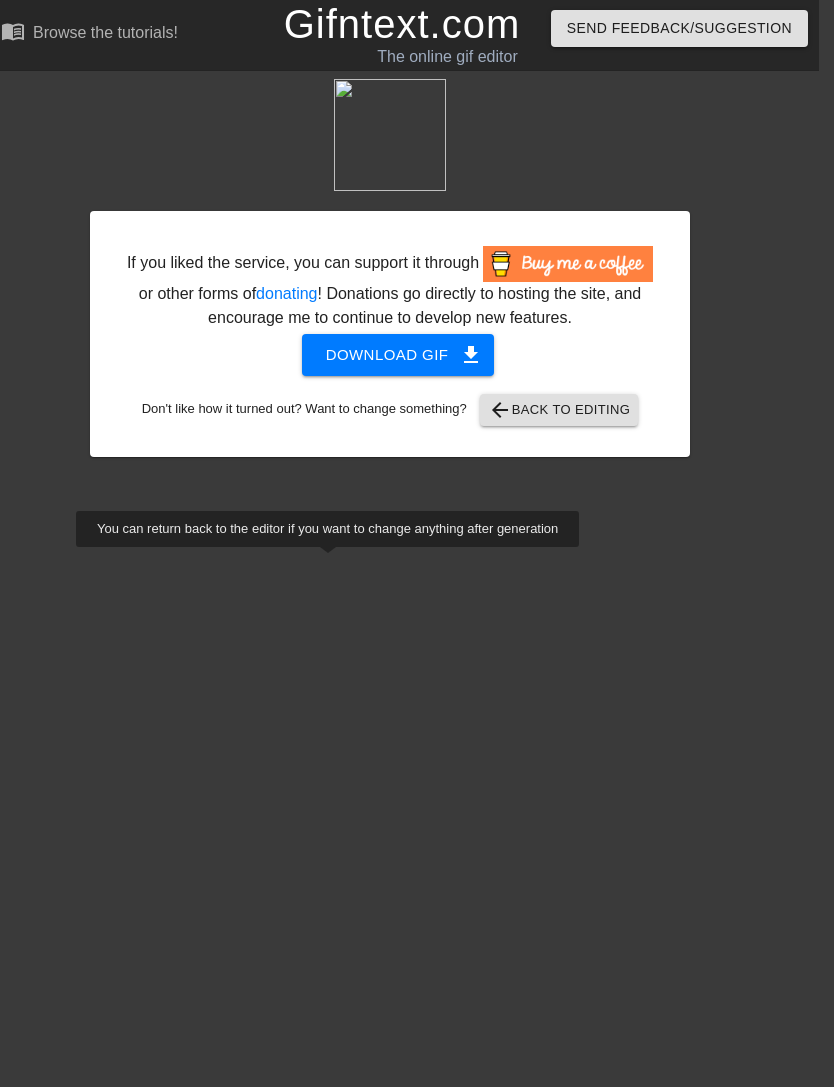 click on "Download gif get_app" at bounding box center [398, 355] 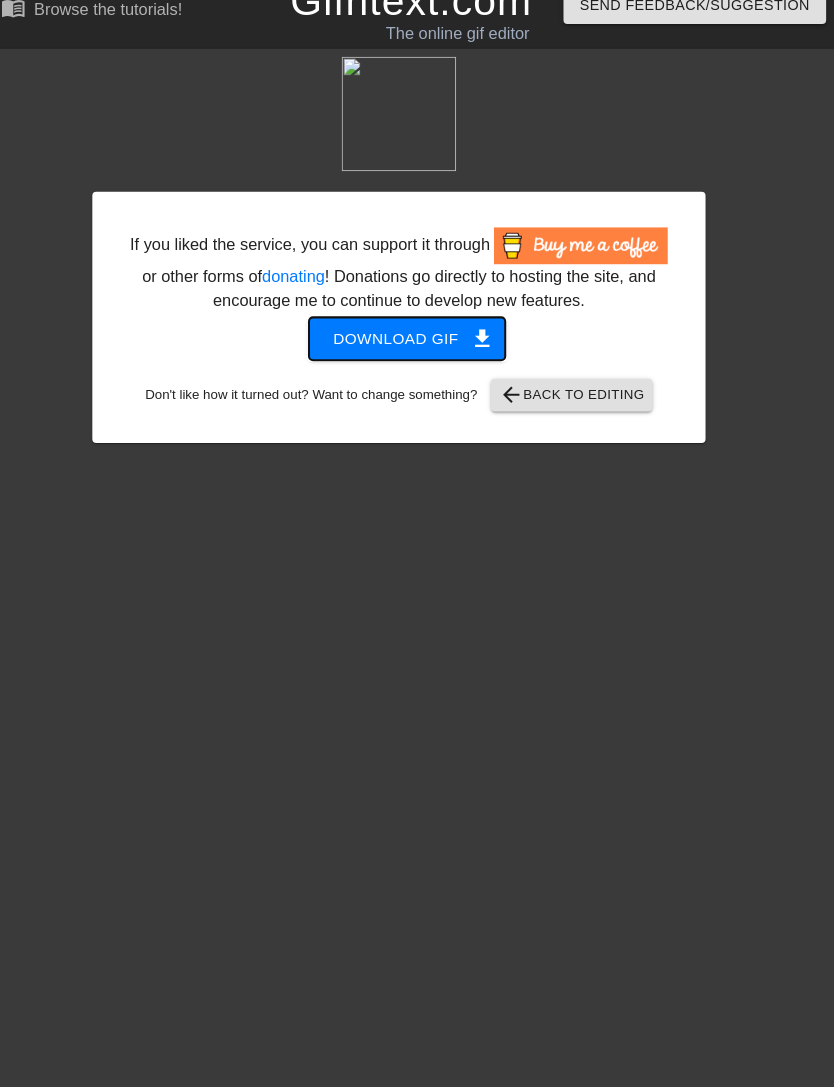 scroll, scrollTop: 0, scrollLeft: 7, axis: horizontal 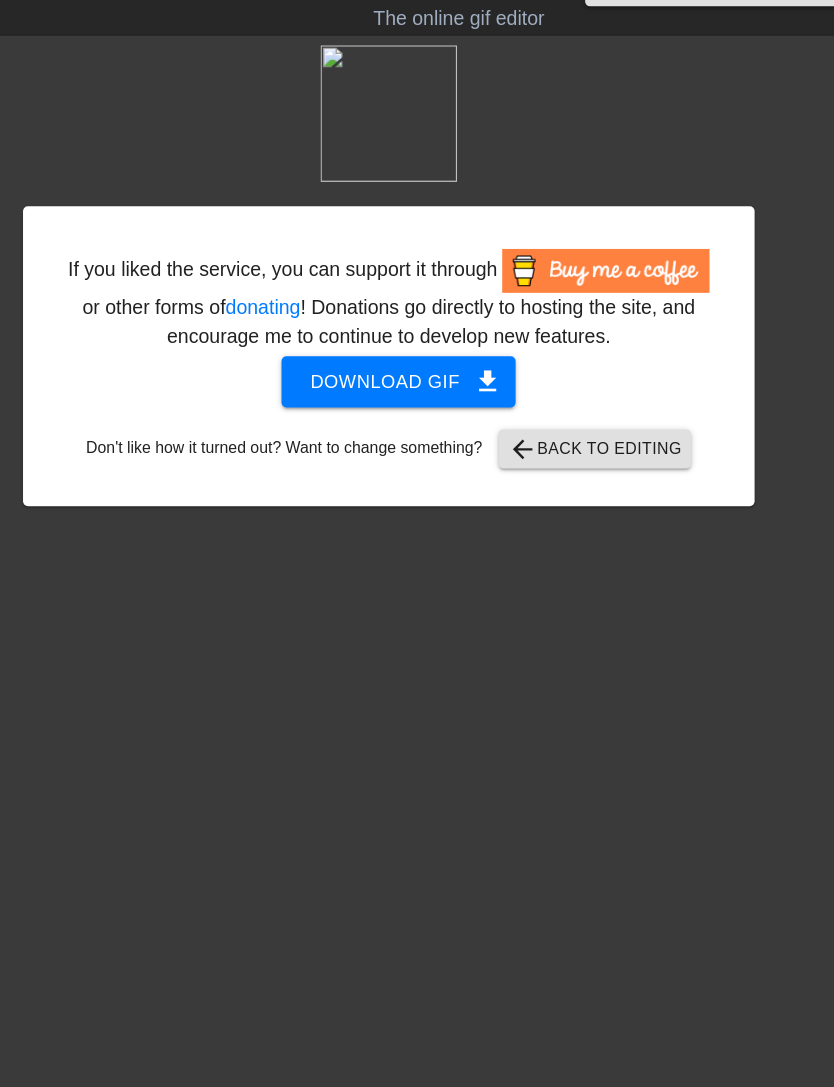 click on "If you liked the service, you can support it through  or other forms of  donating ! Donations go directly to hosting the site, and encourage me to continue to develop new features. Download gif get_app Don't like how it turned out? Want to change something? arrow_back Back to Editing" at bounding box center [403, 268] 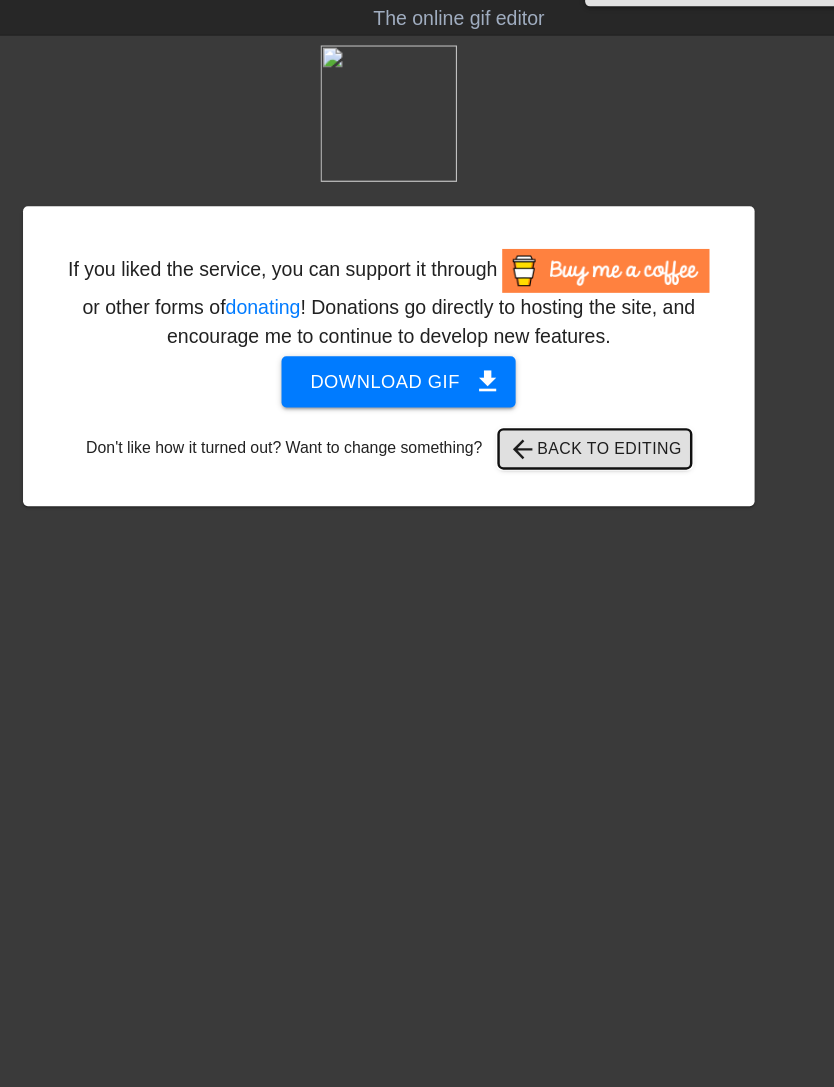 click on "arrow_back Back to Editing" at bounding box center (572, 410) 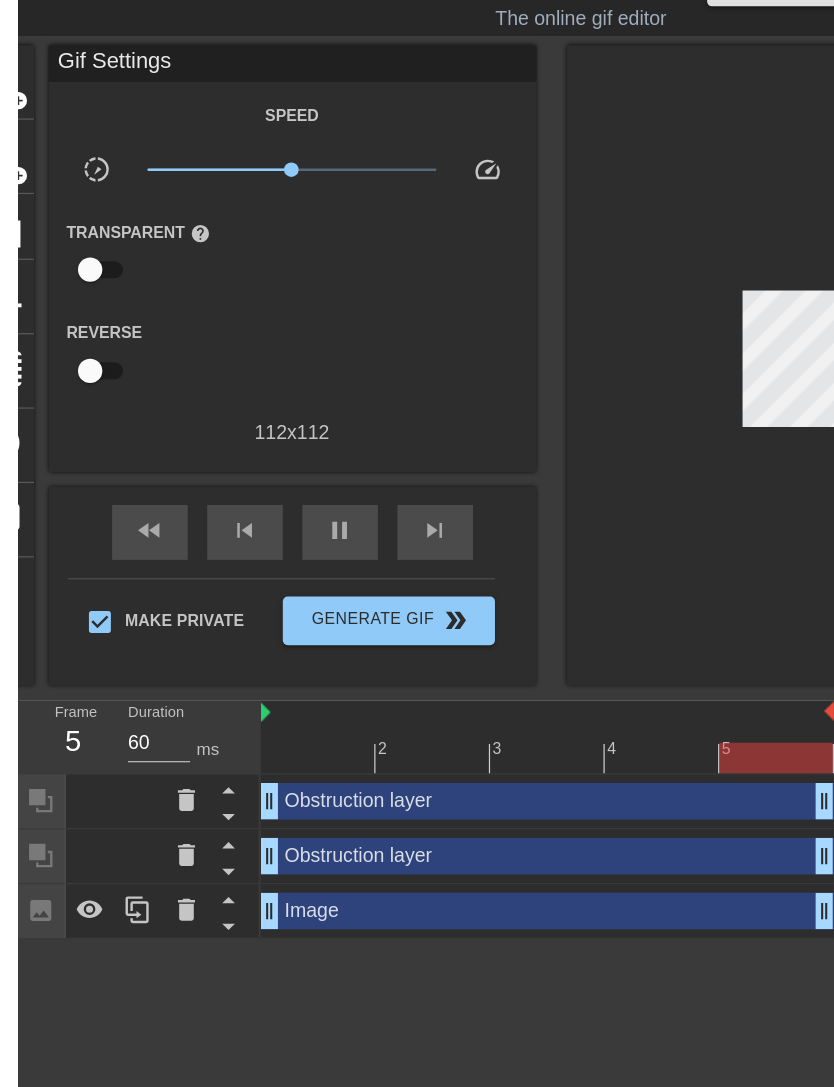 scroll, scrollTop: 0, scrollLeft: 0, axis: both 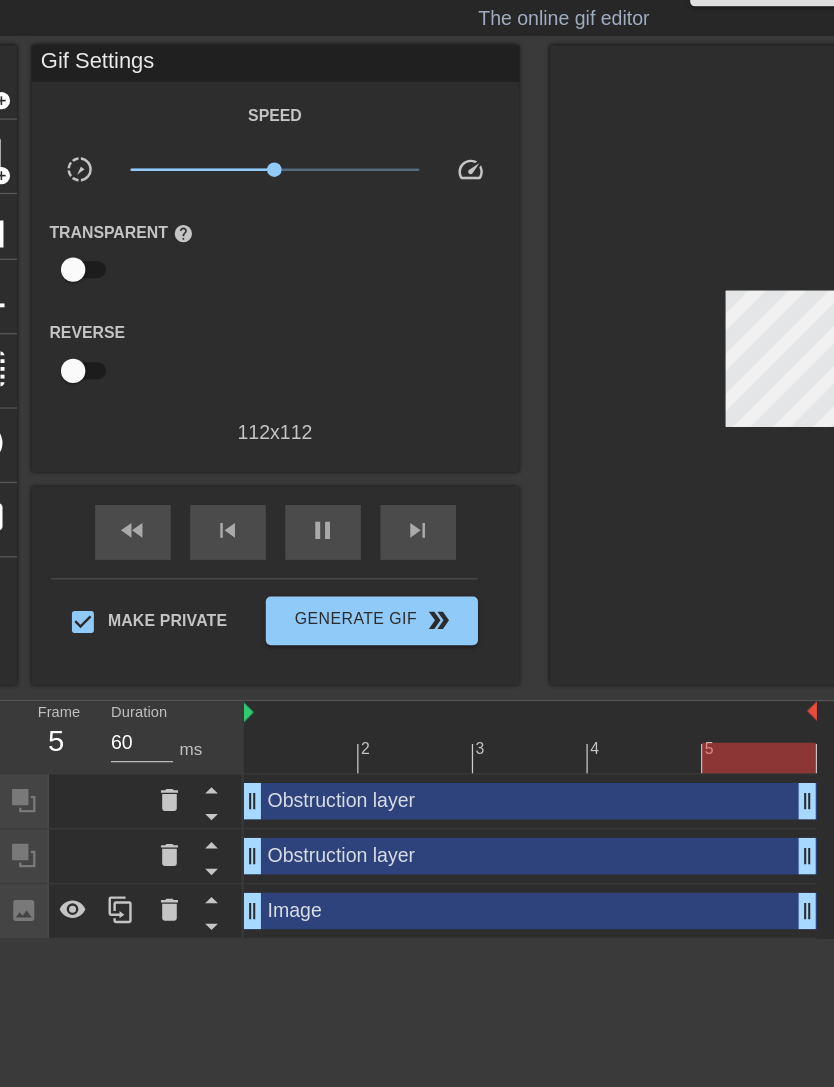 click on "Make Private" at bounding box center [68, 552] 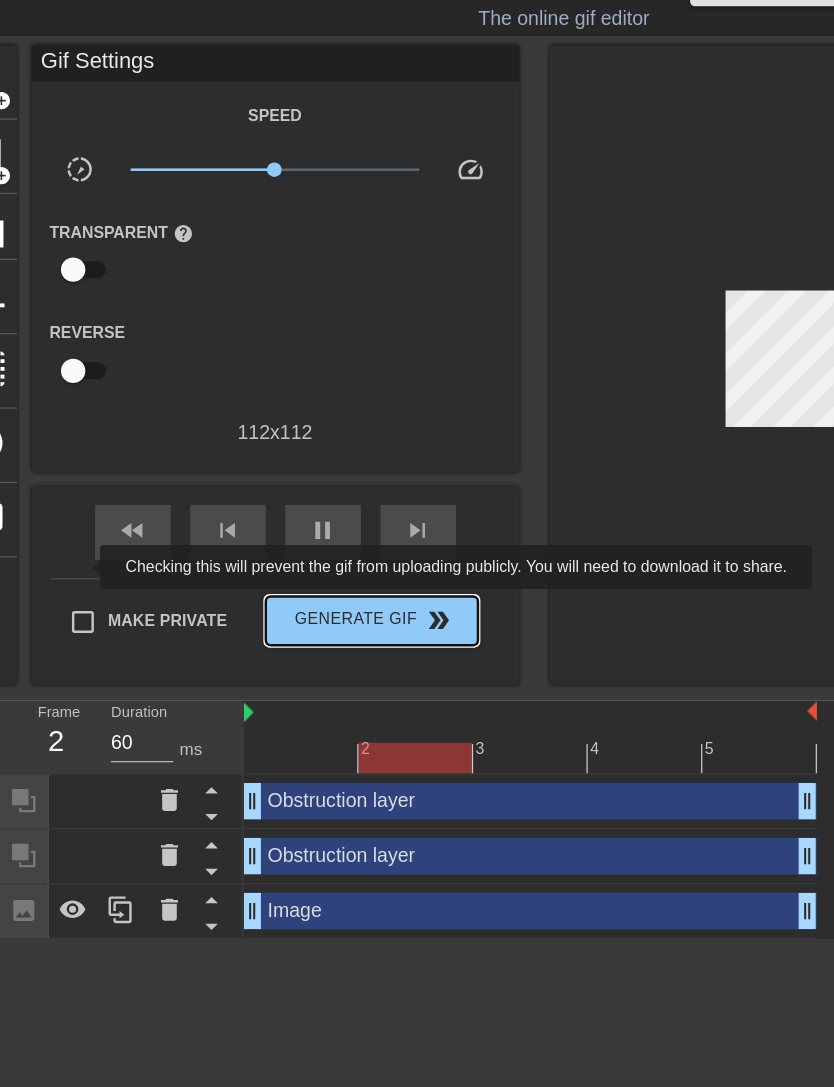 click on "Generate Gif double_arrow" at bounding box center [304, 551] 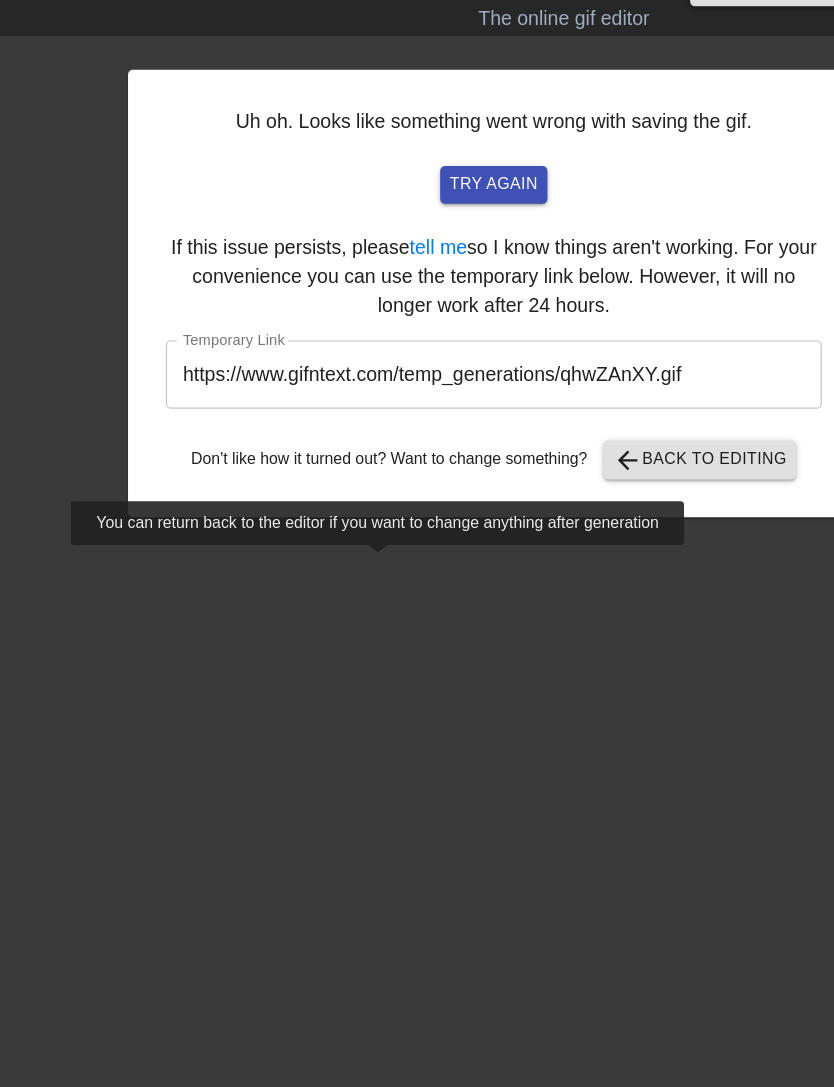 click on "https://www.gifntext.com/temp_generations/qhwZAnXY.gif" at bounding box center (405, 349) 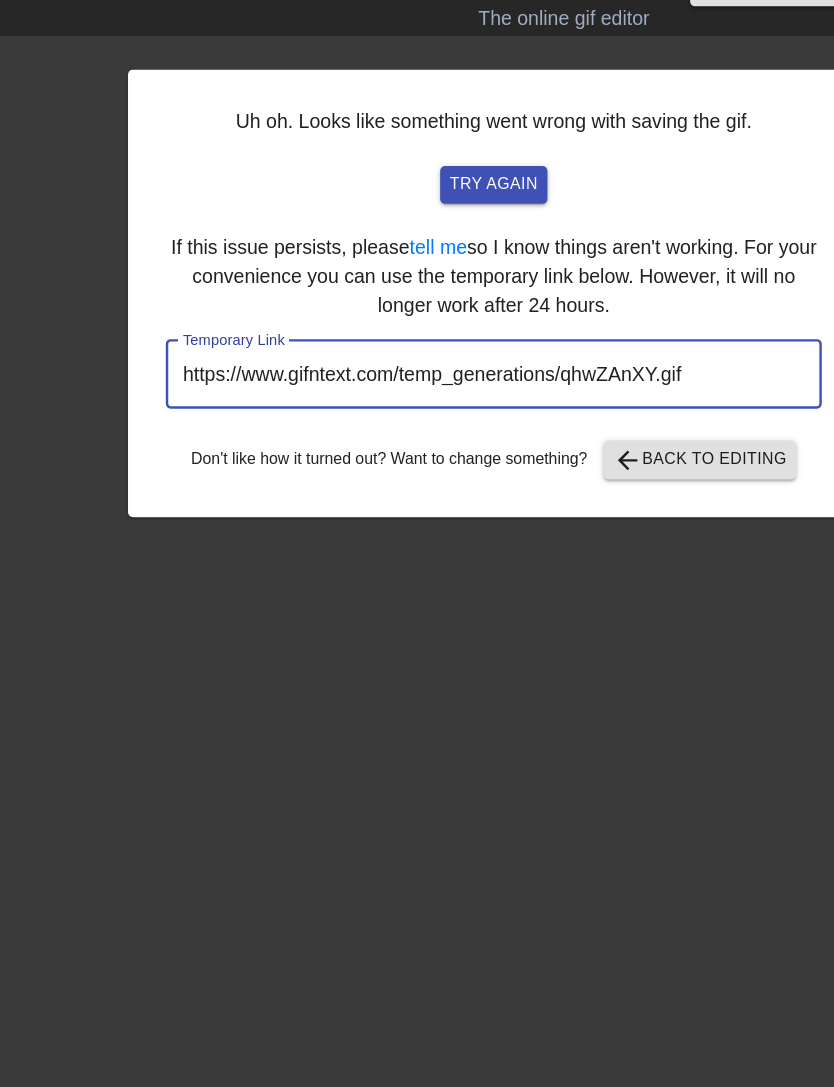 click on "https://www.gifntext.com/temp_generations/qhwZAnXY.gif" at bounding box center [405, 349] 